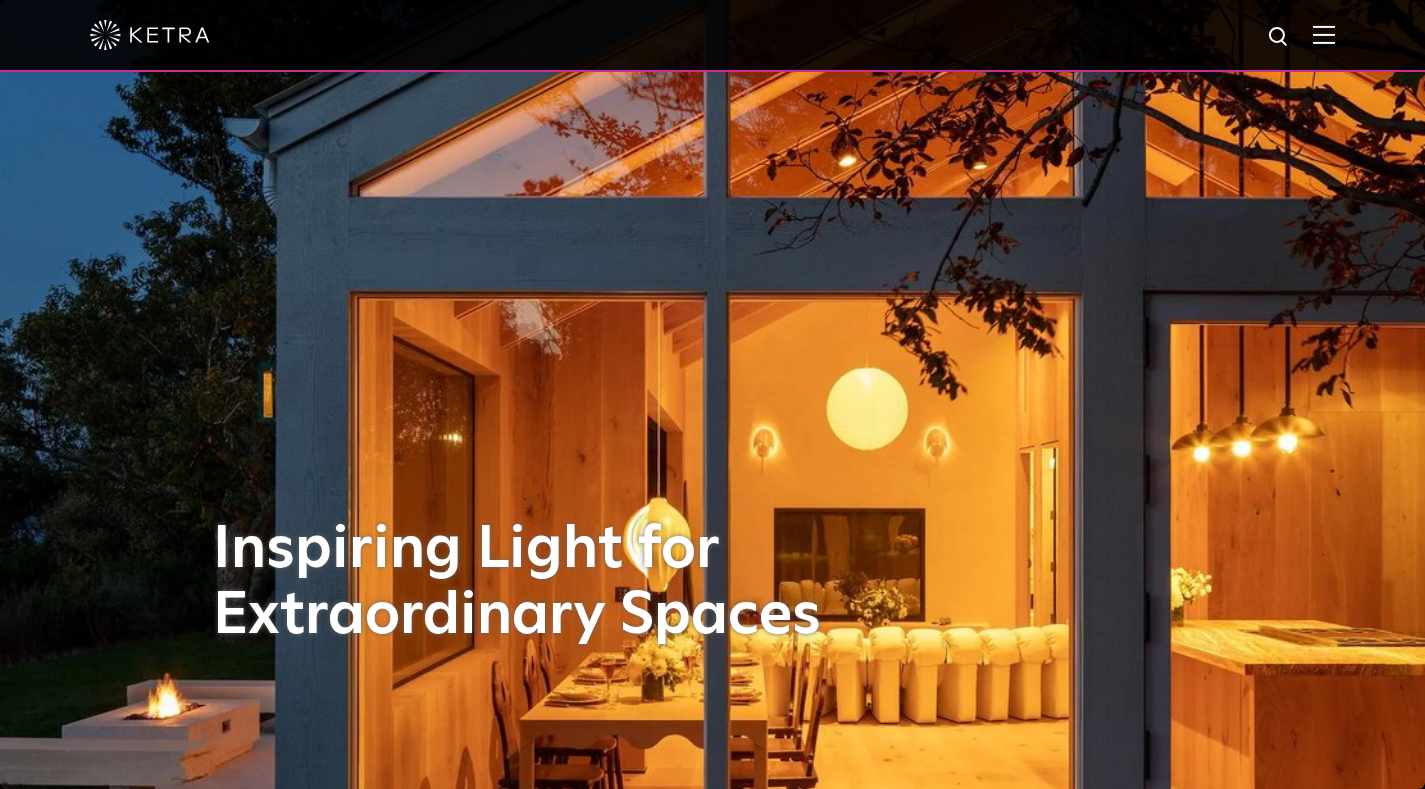 scroll, scrollTop: 0, scrollLeft: 0, axis: both 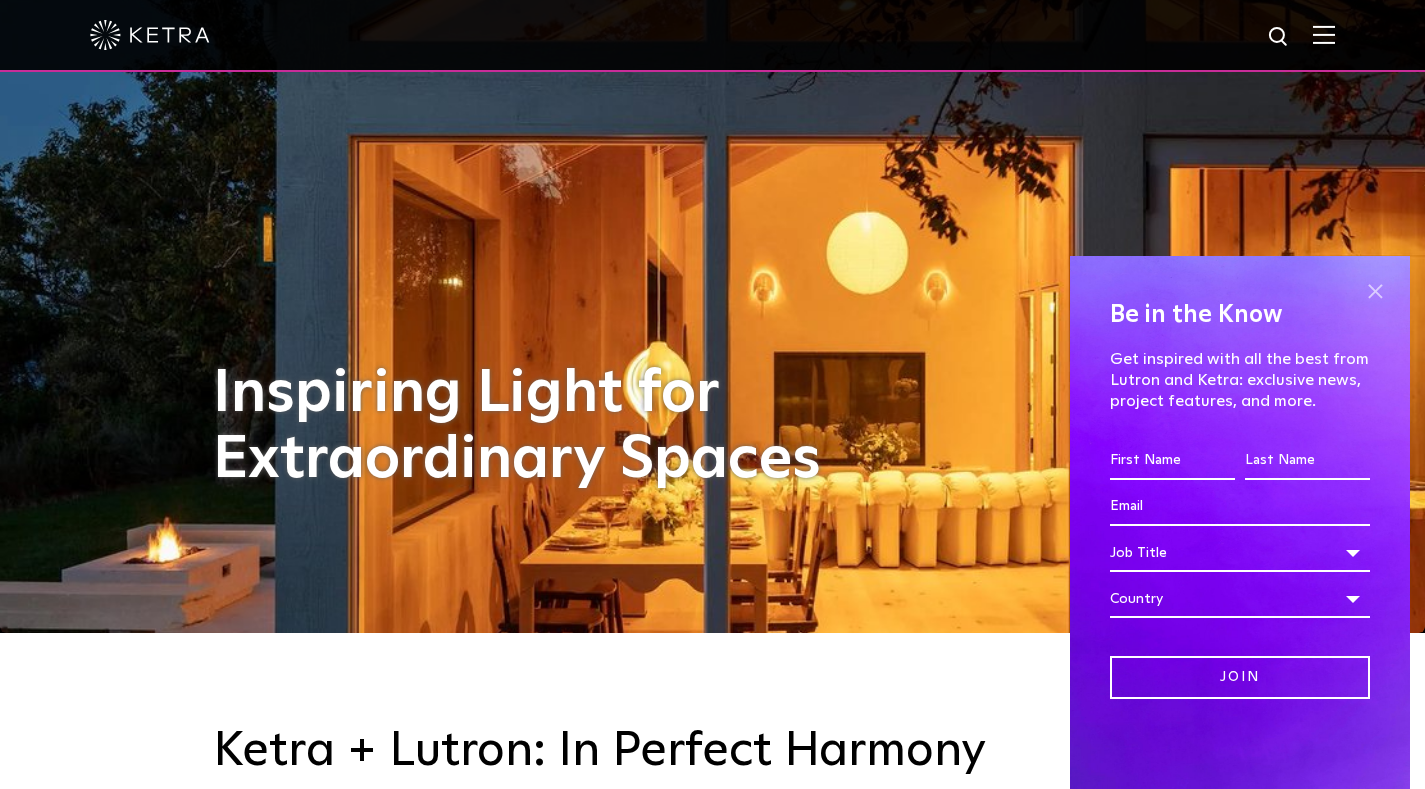 click at bounding box center (1375, 291) 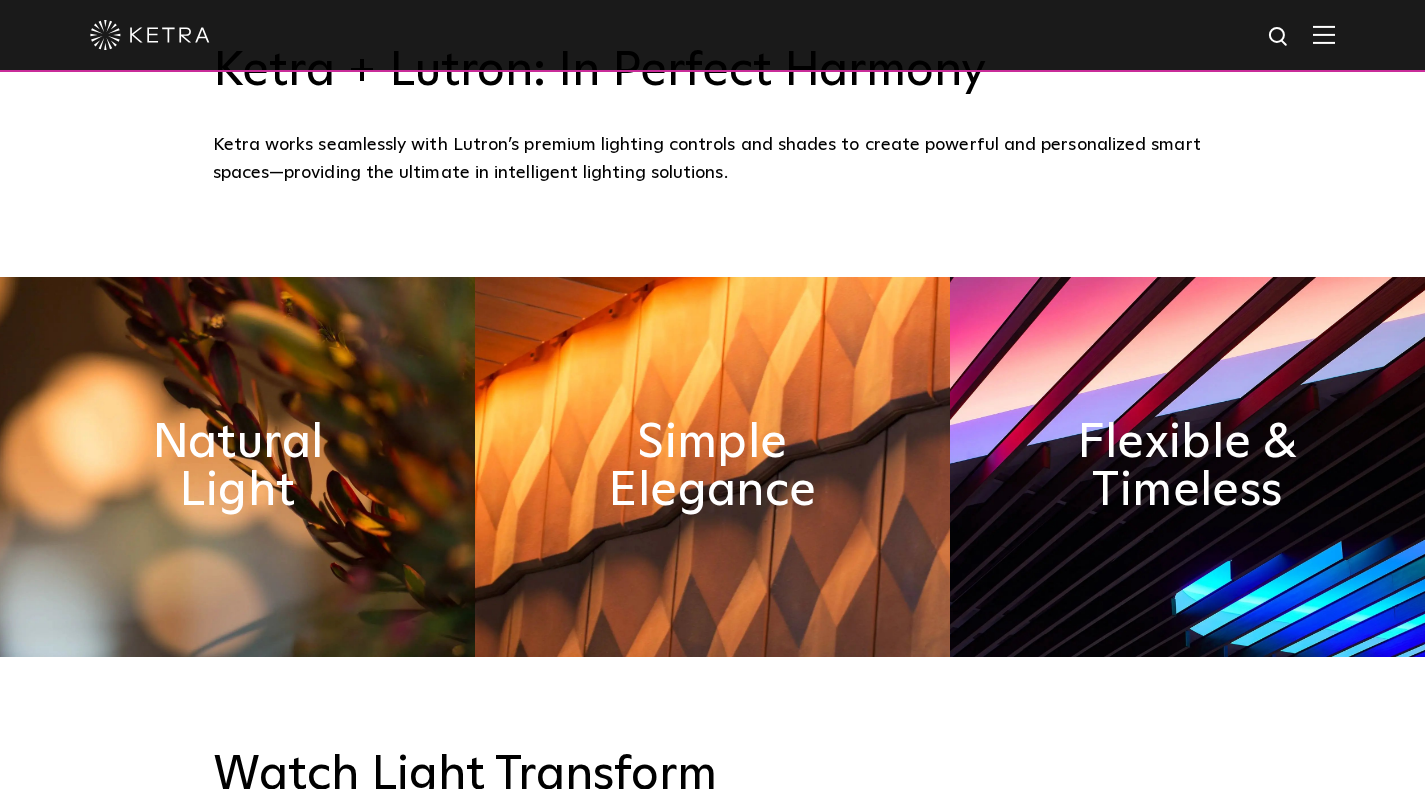scroll, scrollTop: 912, scrollLeft: 0, axis: vertical 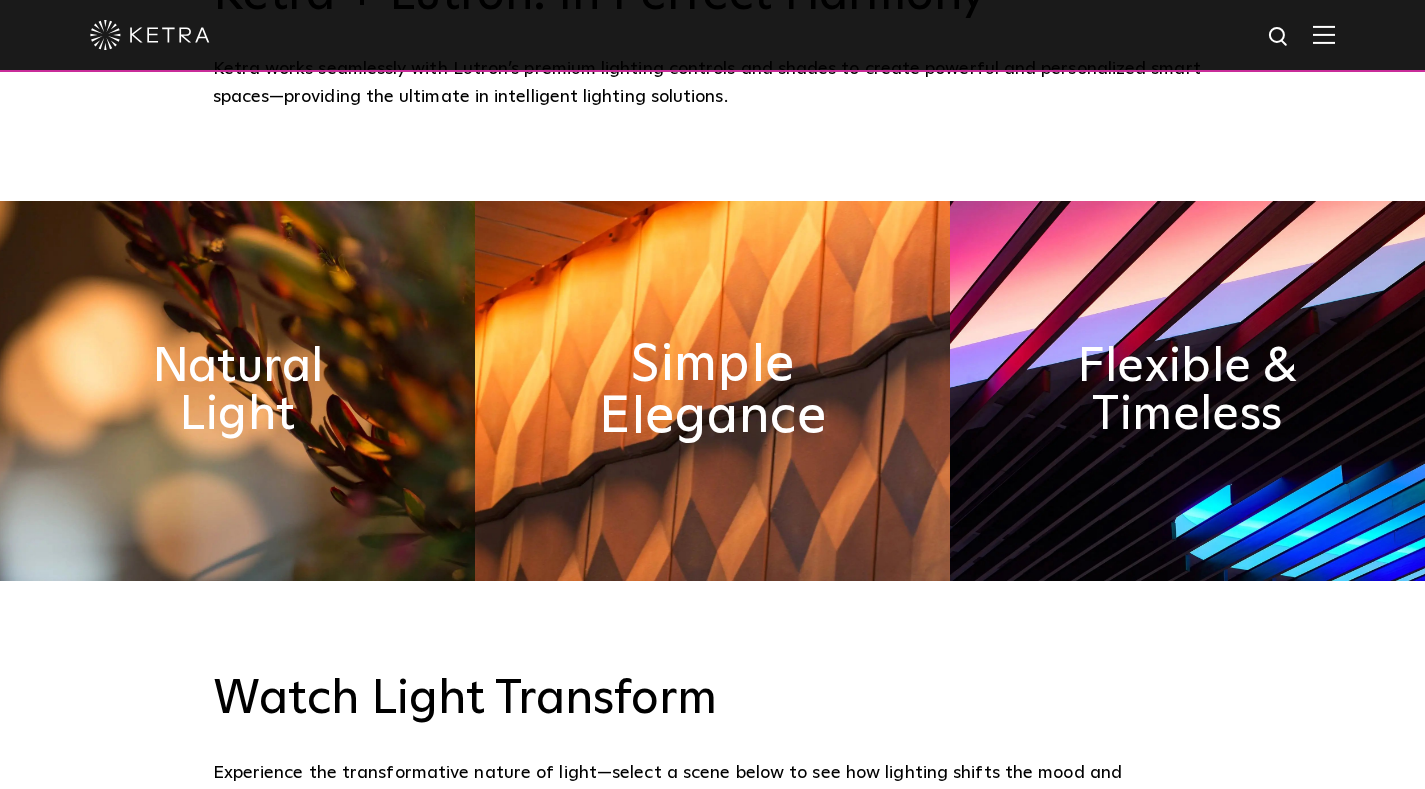 click on "Simple Elegance" at bounding box center (712, 391) 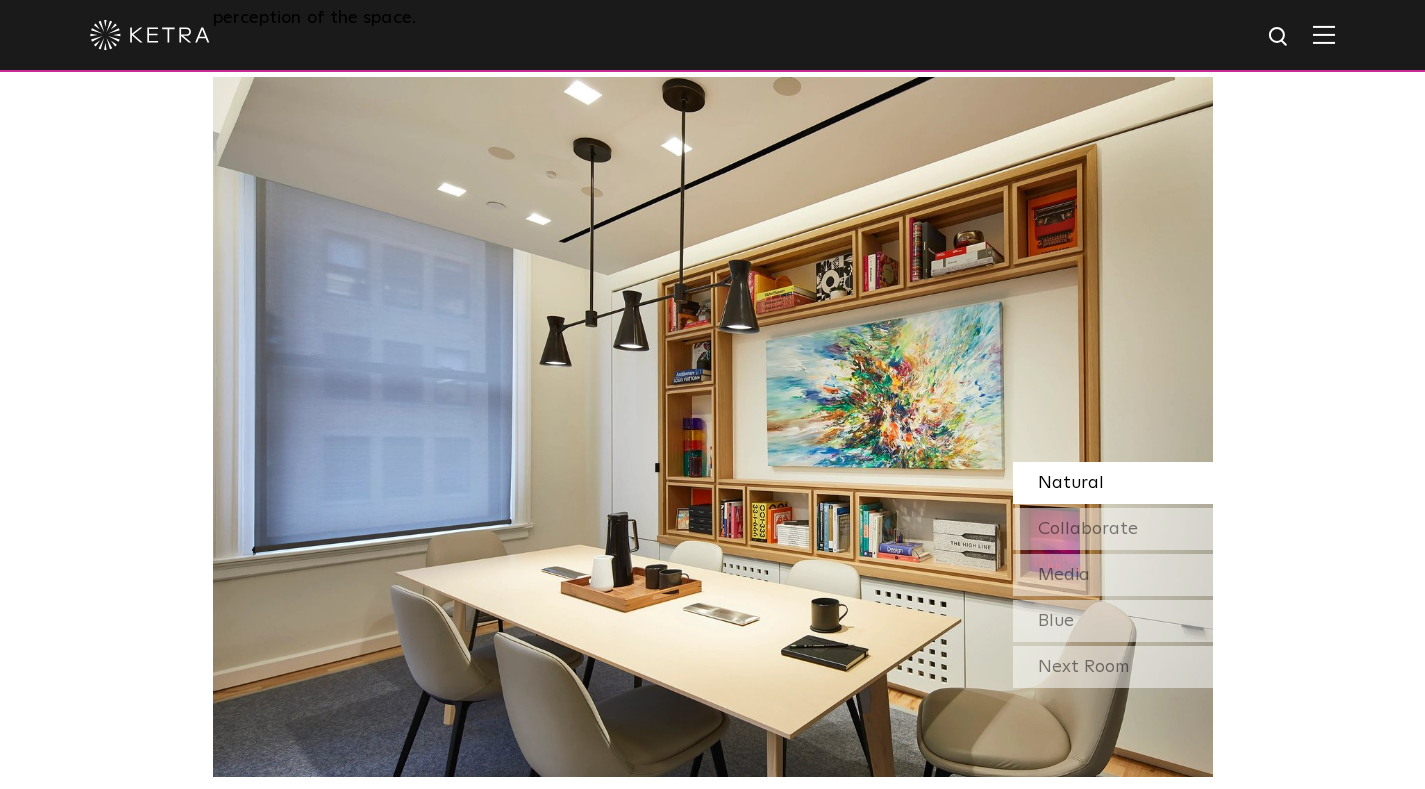 scroll, scrollTop: 1698, scrollLeft: 0, axis: vertical 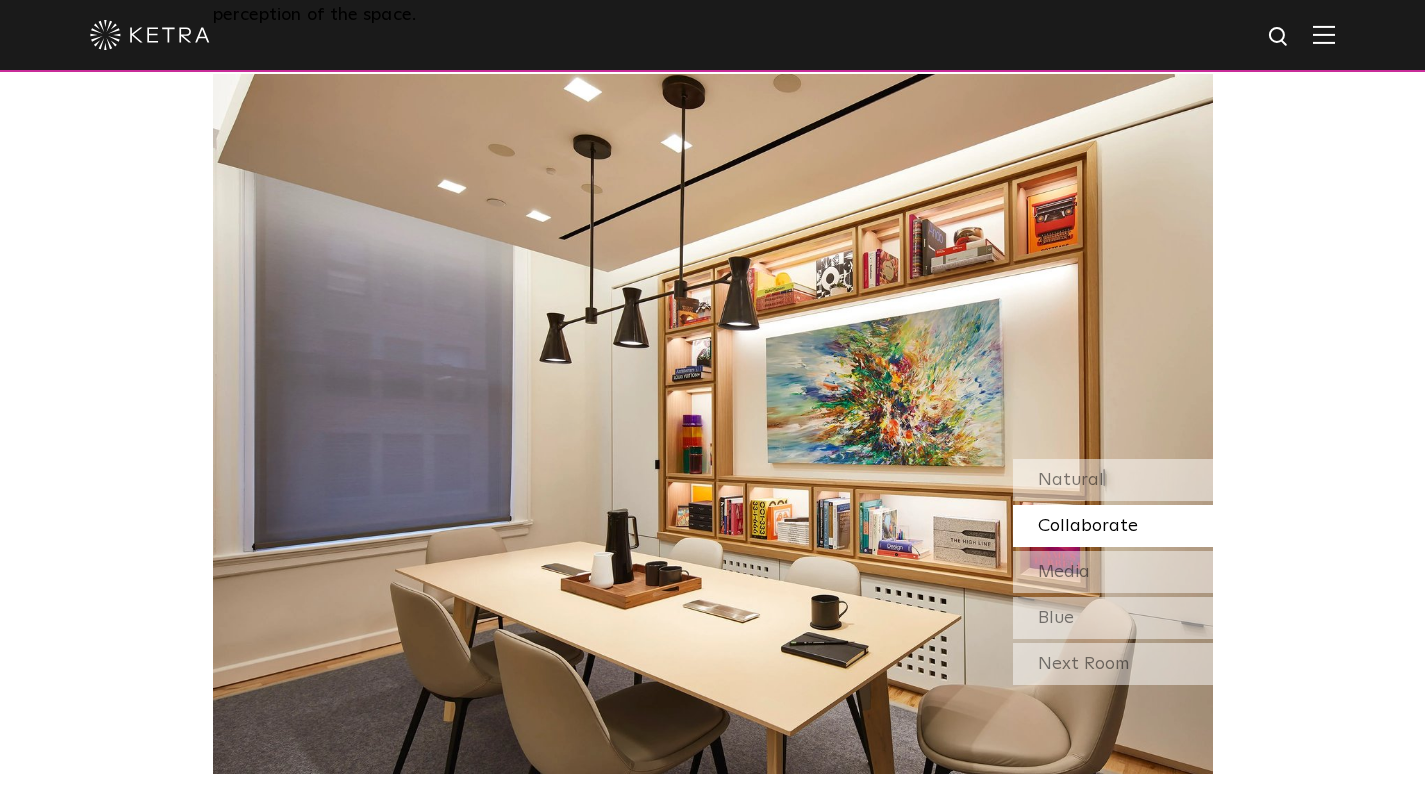 click on "Collaborate" at bounding box center (1088, 526) 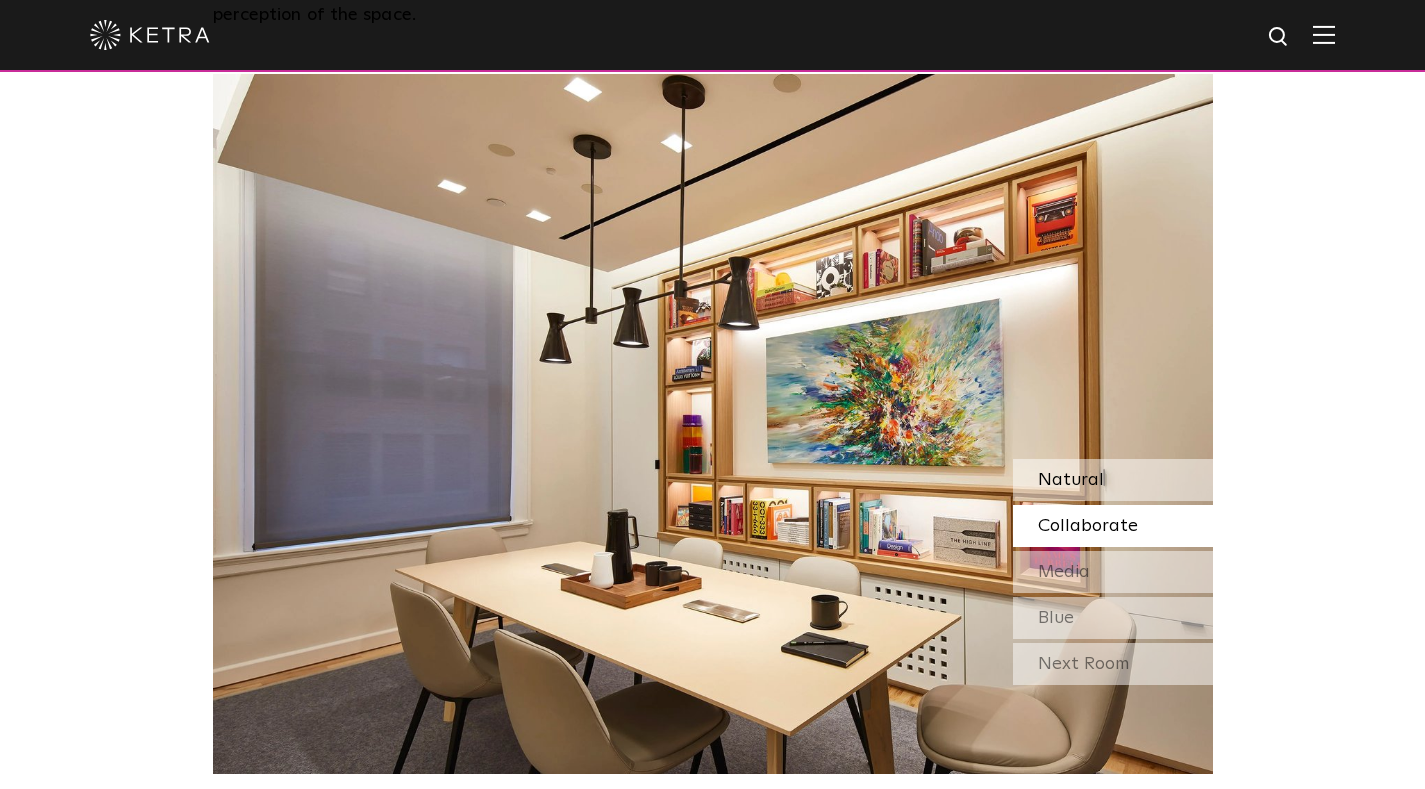 click on "Natural" at bounding box center (1071, 480) 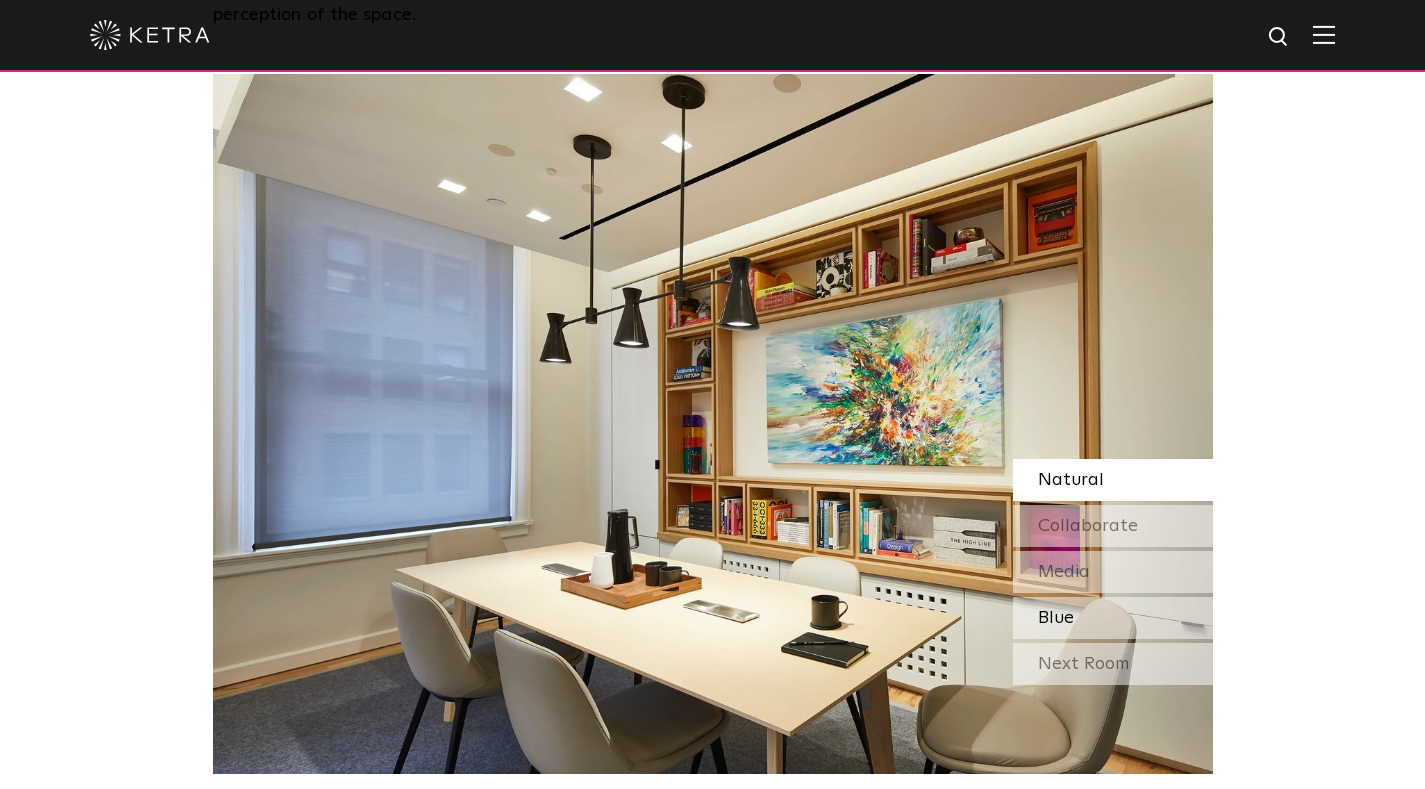click on "Blue" at bounding box center (1113, 618) 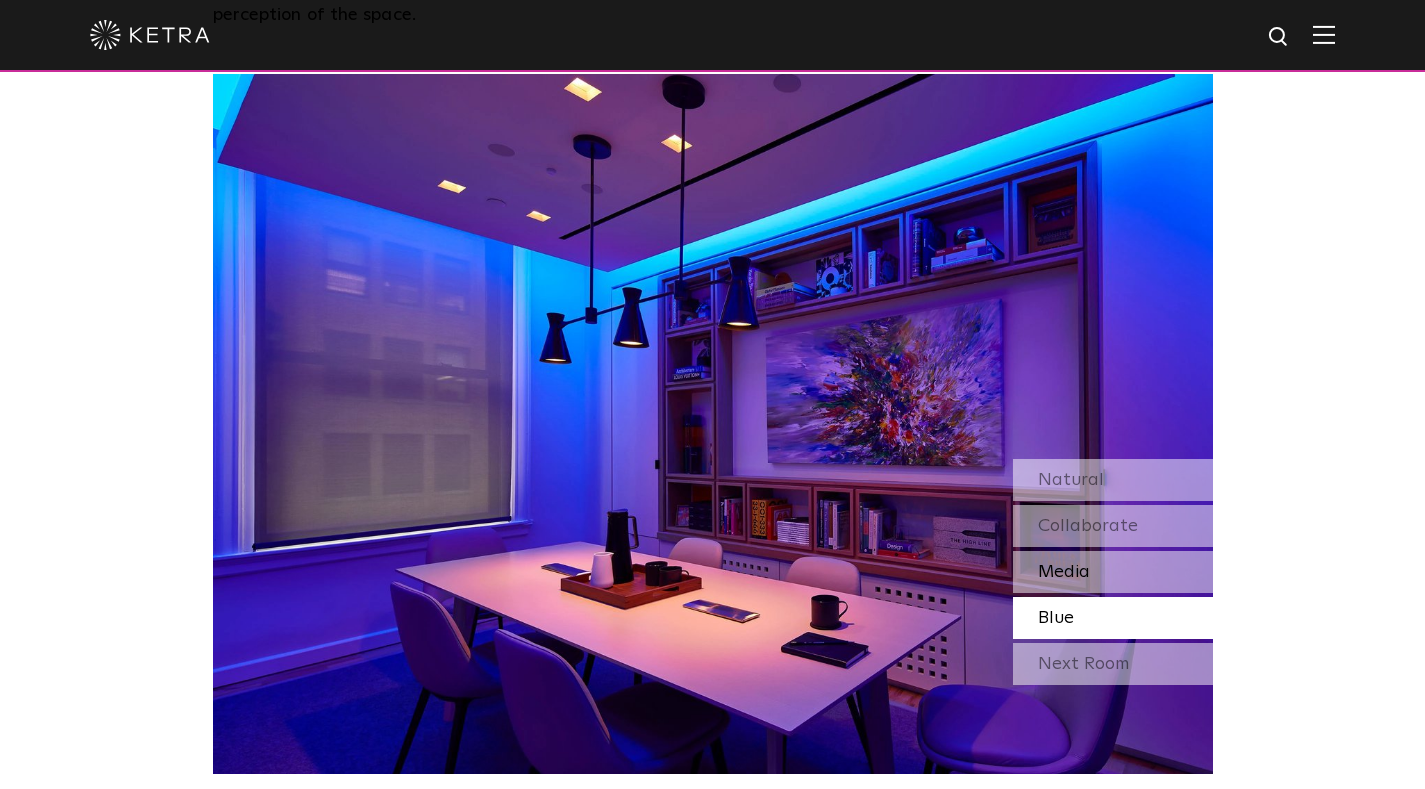 click on "Media" at bounding box center [1064, 572] 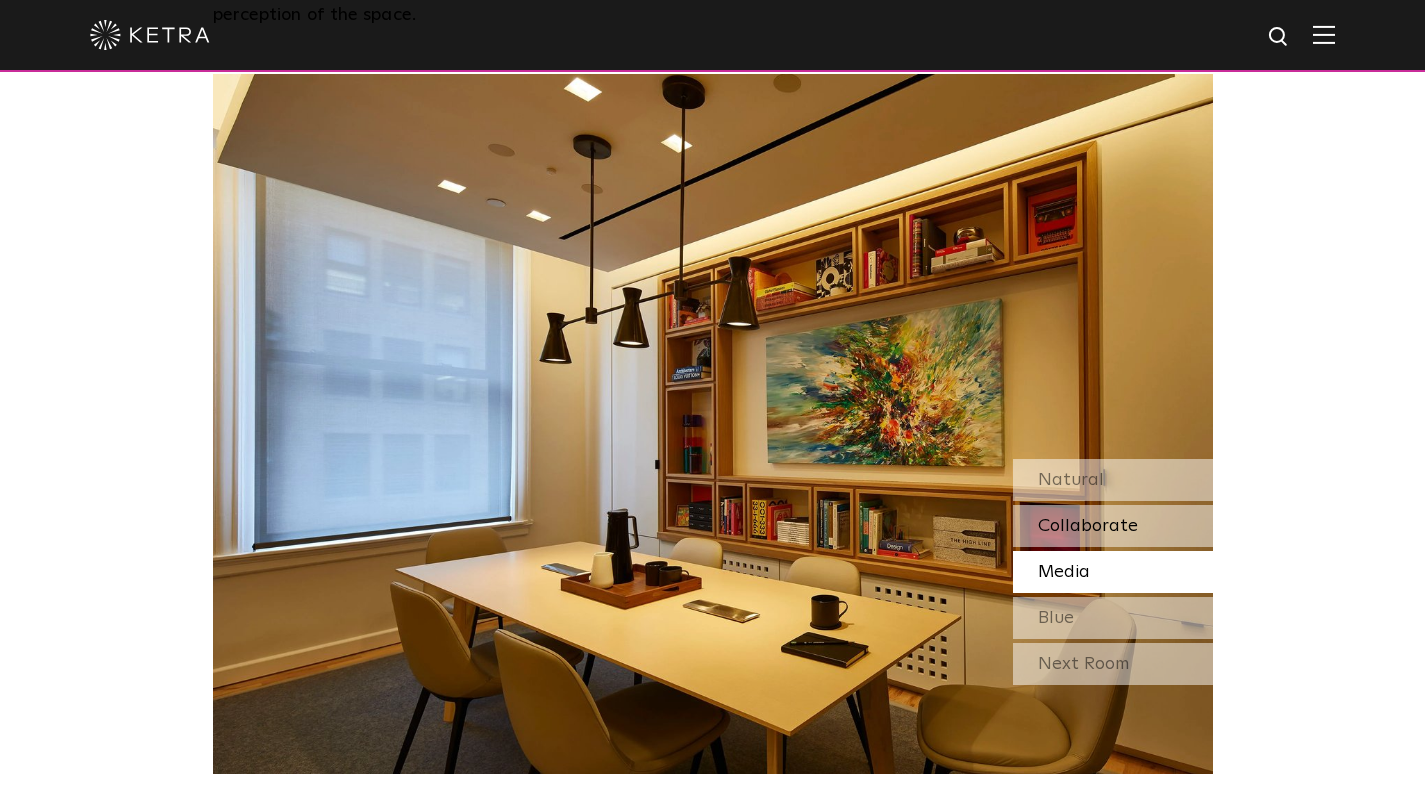 click on "Collaborate" at bounding box center [1088, 526] 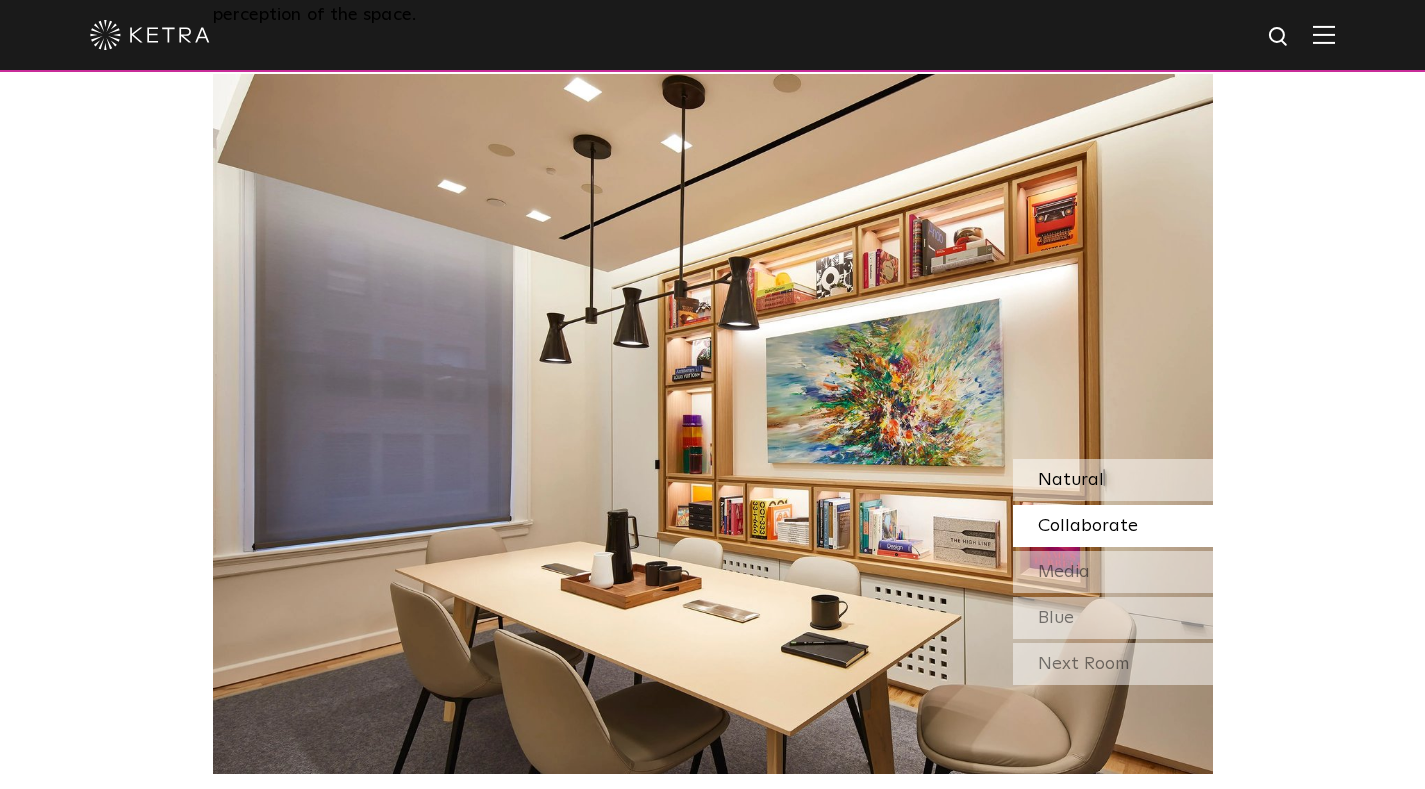 click on "Natural" at bounding box center (1113, 480) 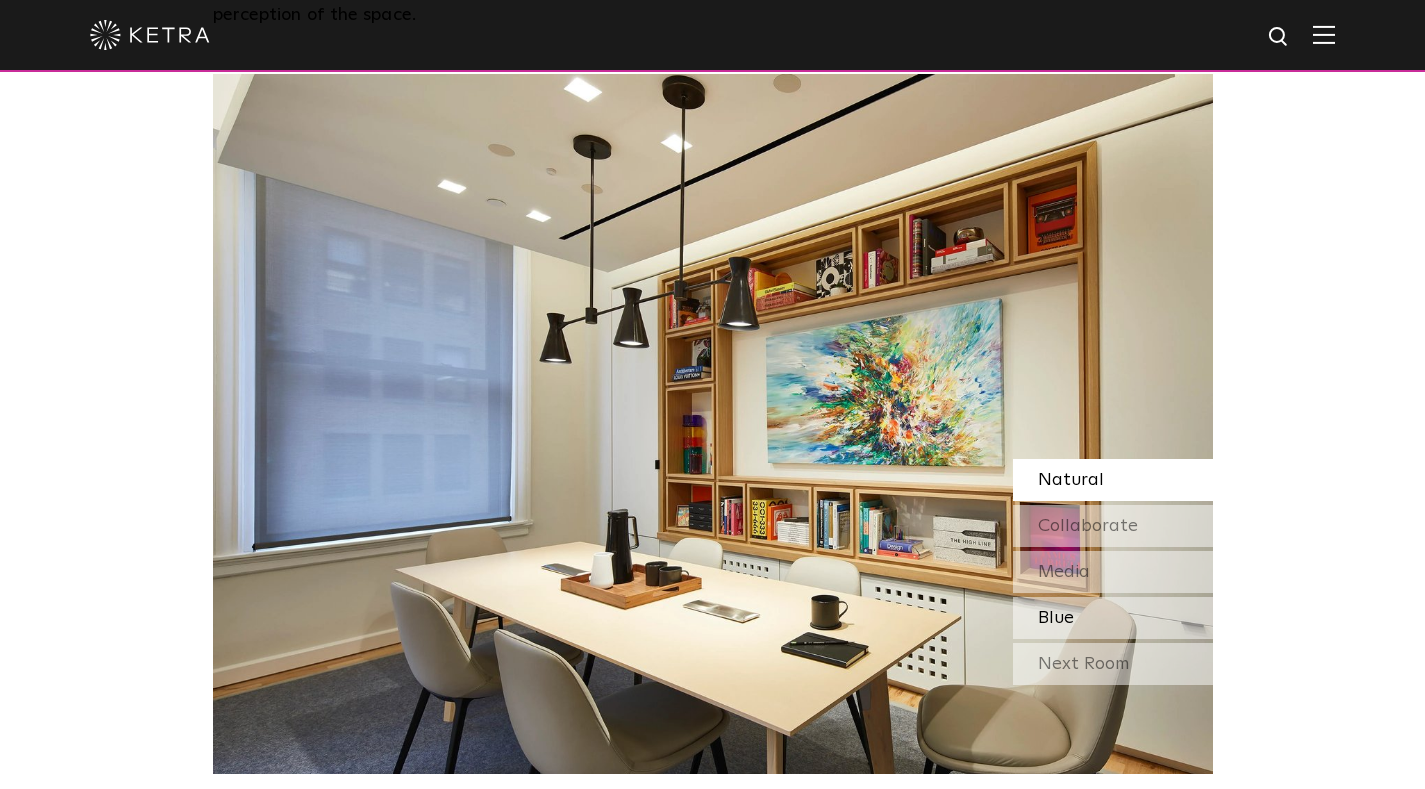 click on "Blue" at bounding box center [1056, 618] 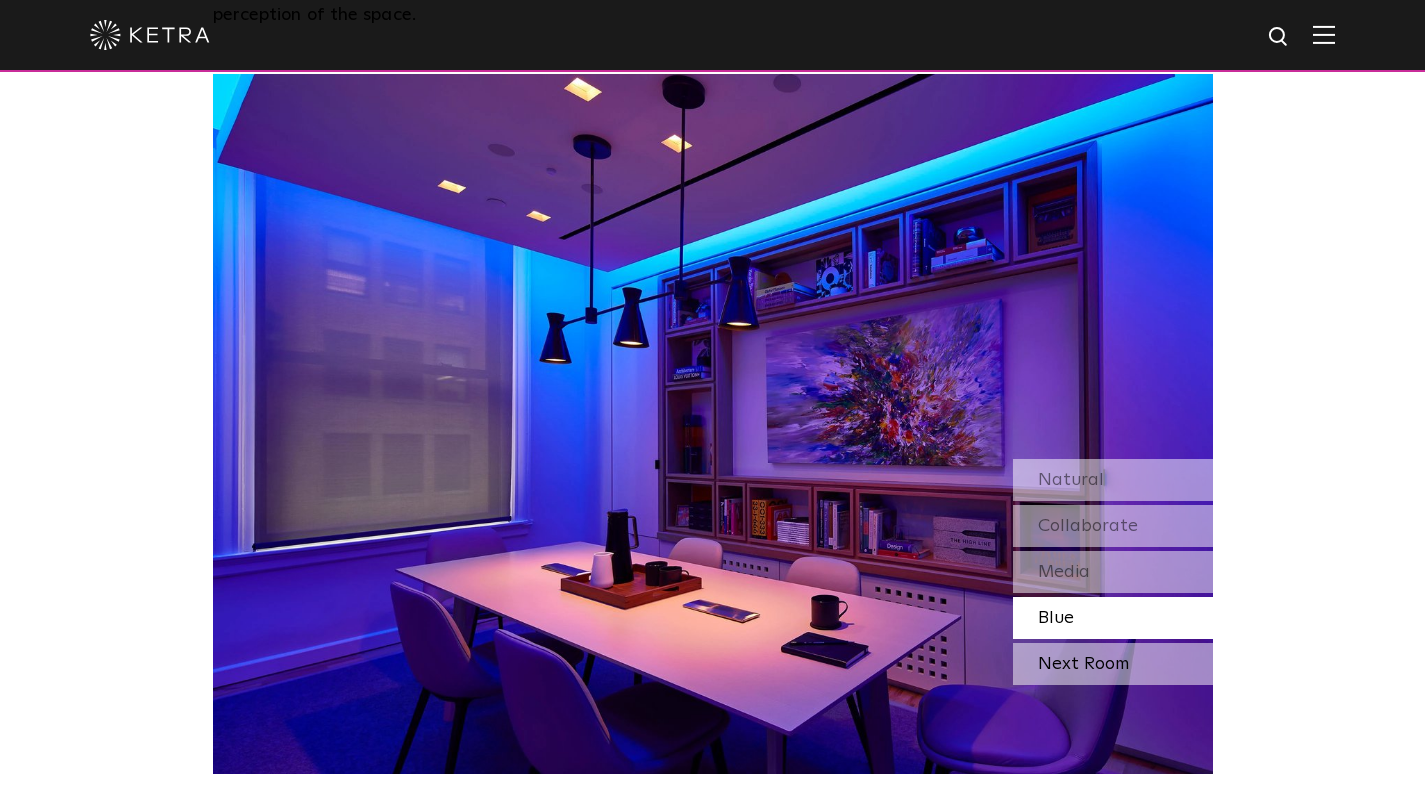 click on "Next Room" at bounding box center [1113, 664] 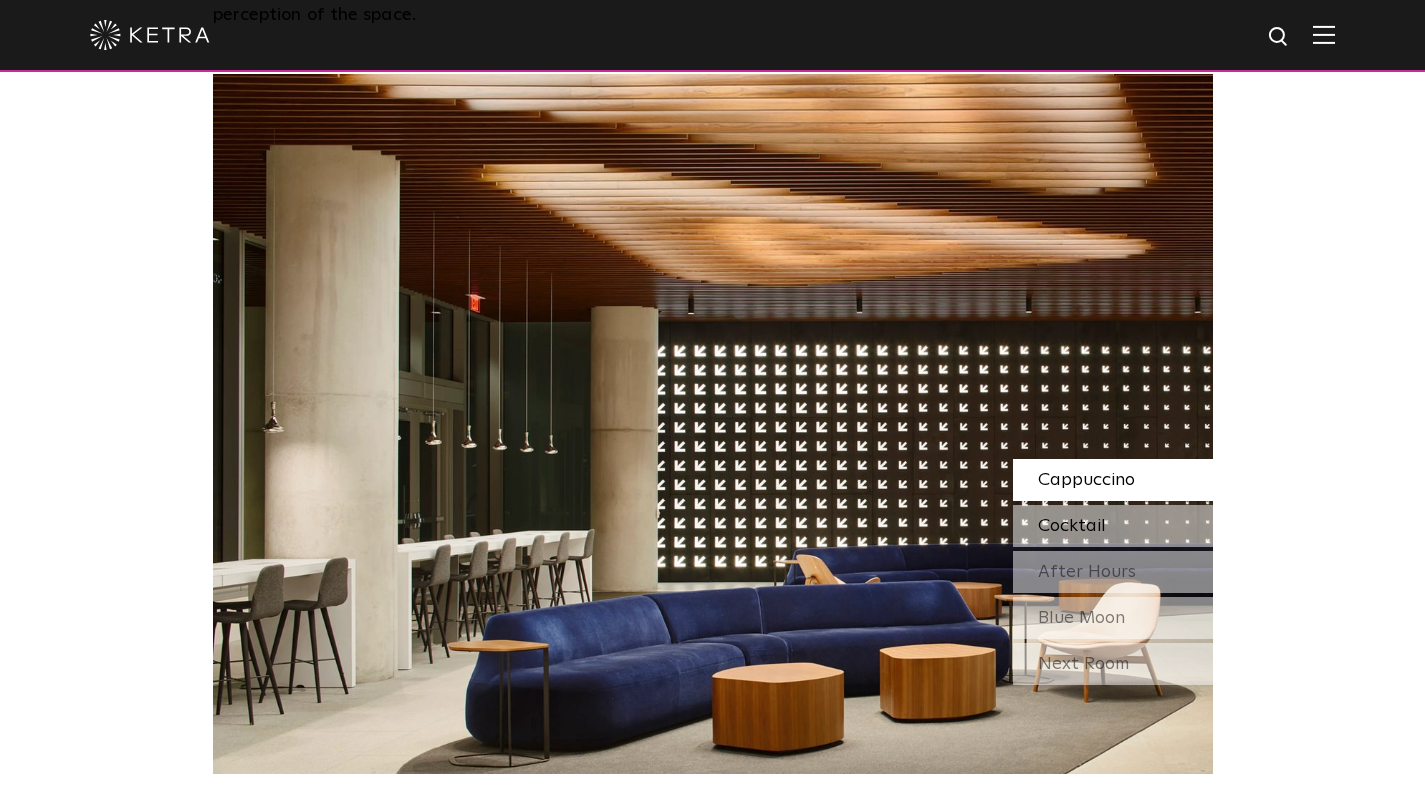 click on "Cocktail" at bounding box center [1113, 526] 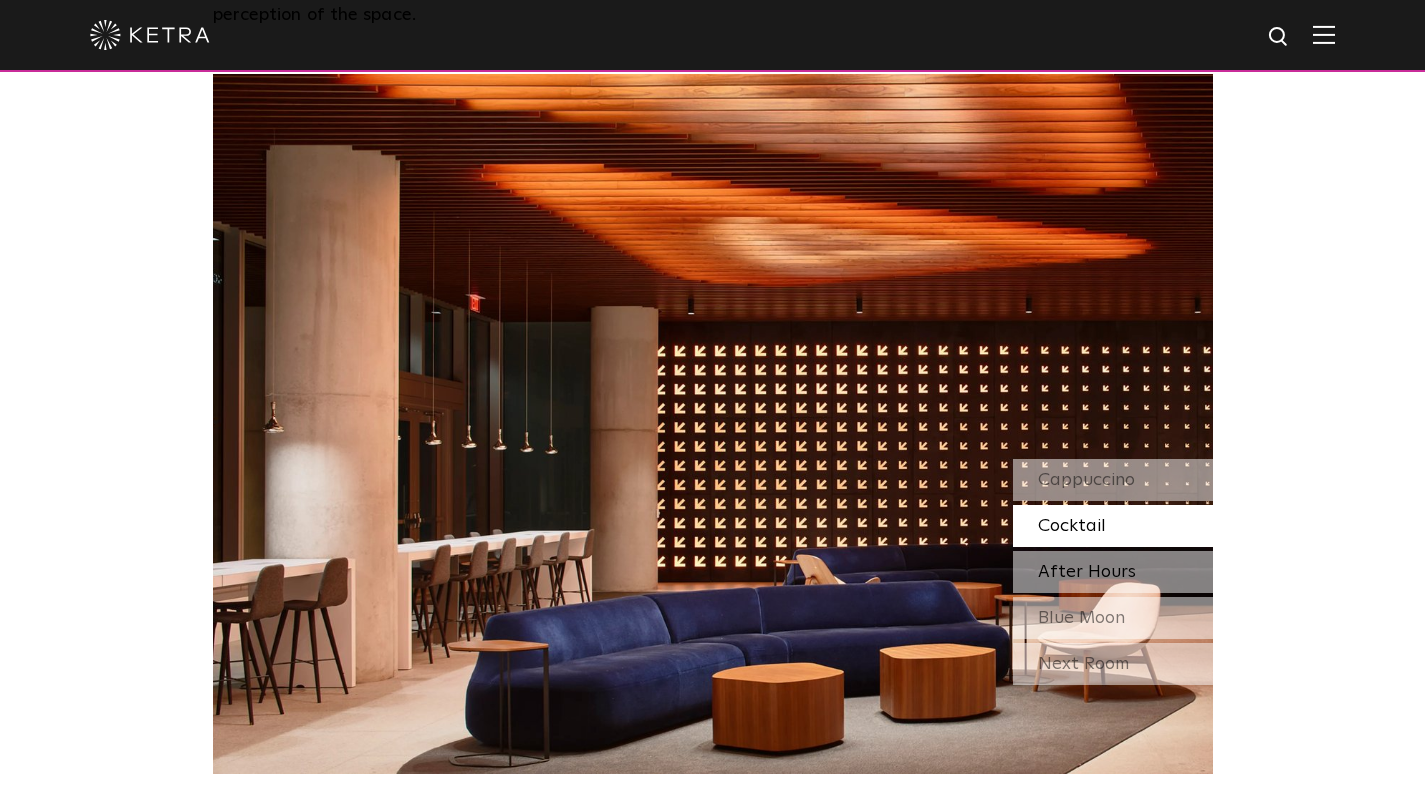 click on "After Hours" at bounding box center [1087, 572] 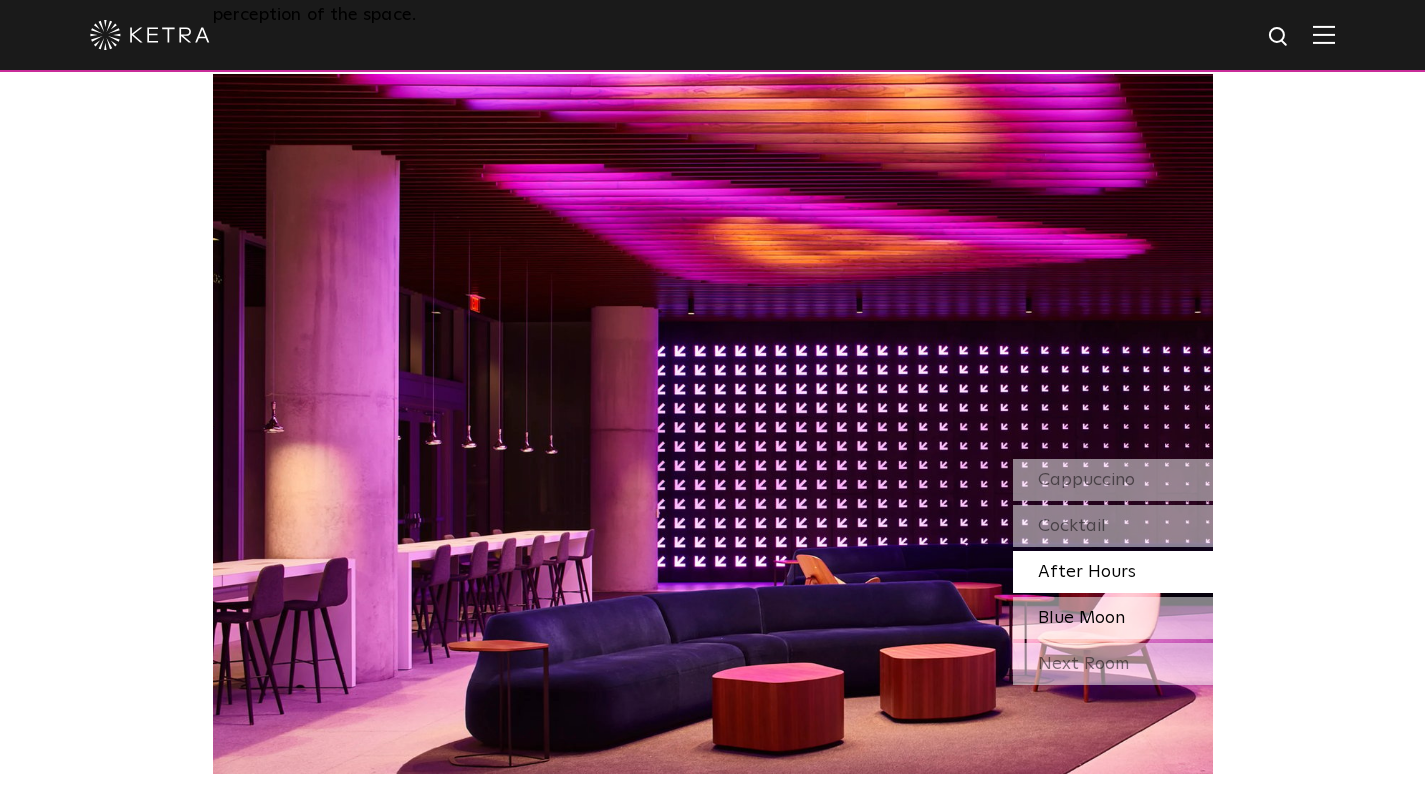click on "Blue Moon" at bounding box center (1081, 618) 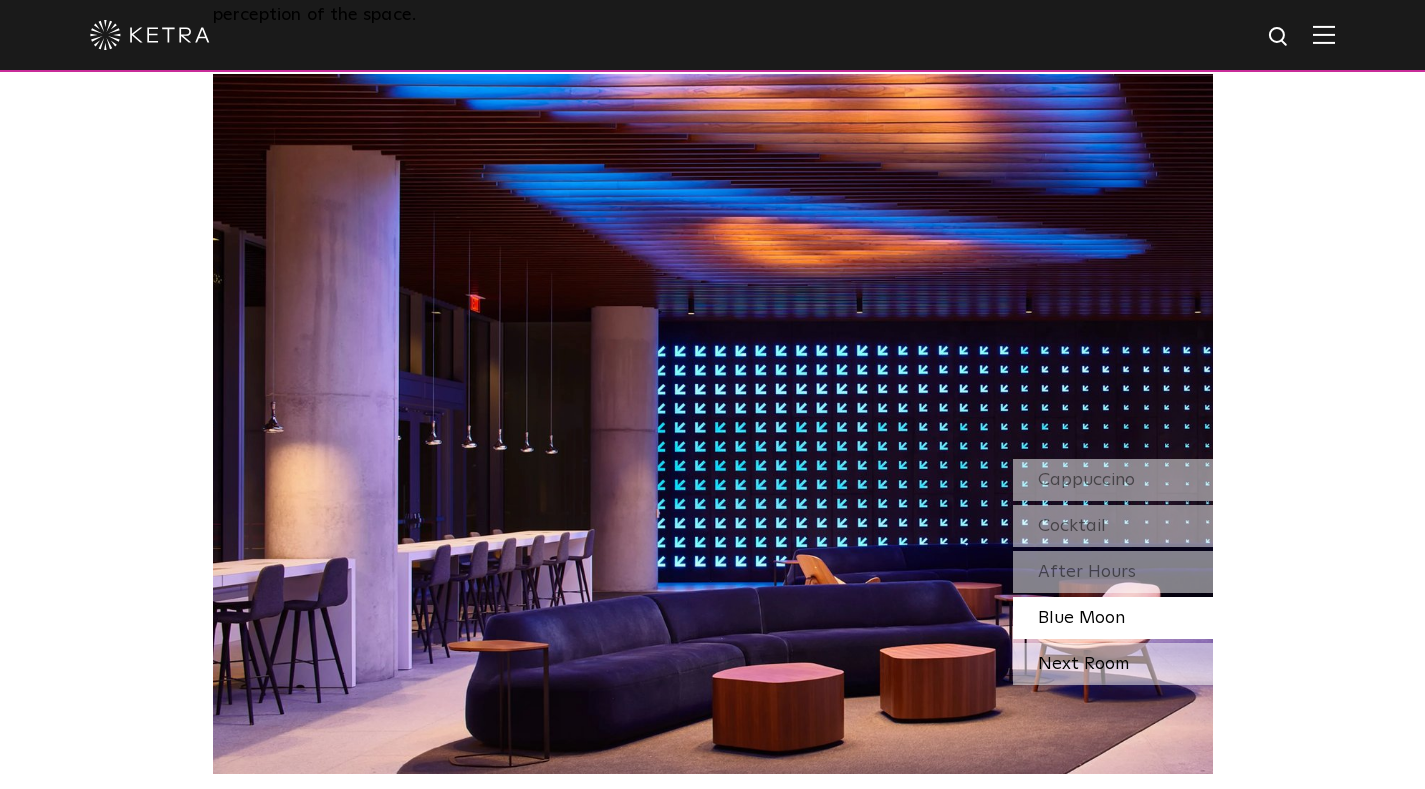 click on "Next Room" at bounding box center (1113, 664) 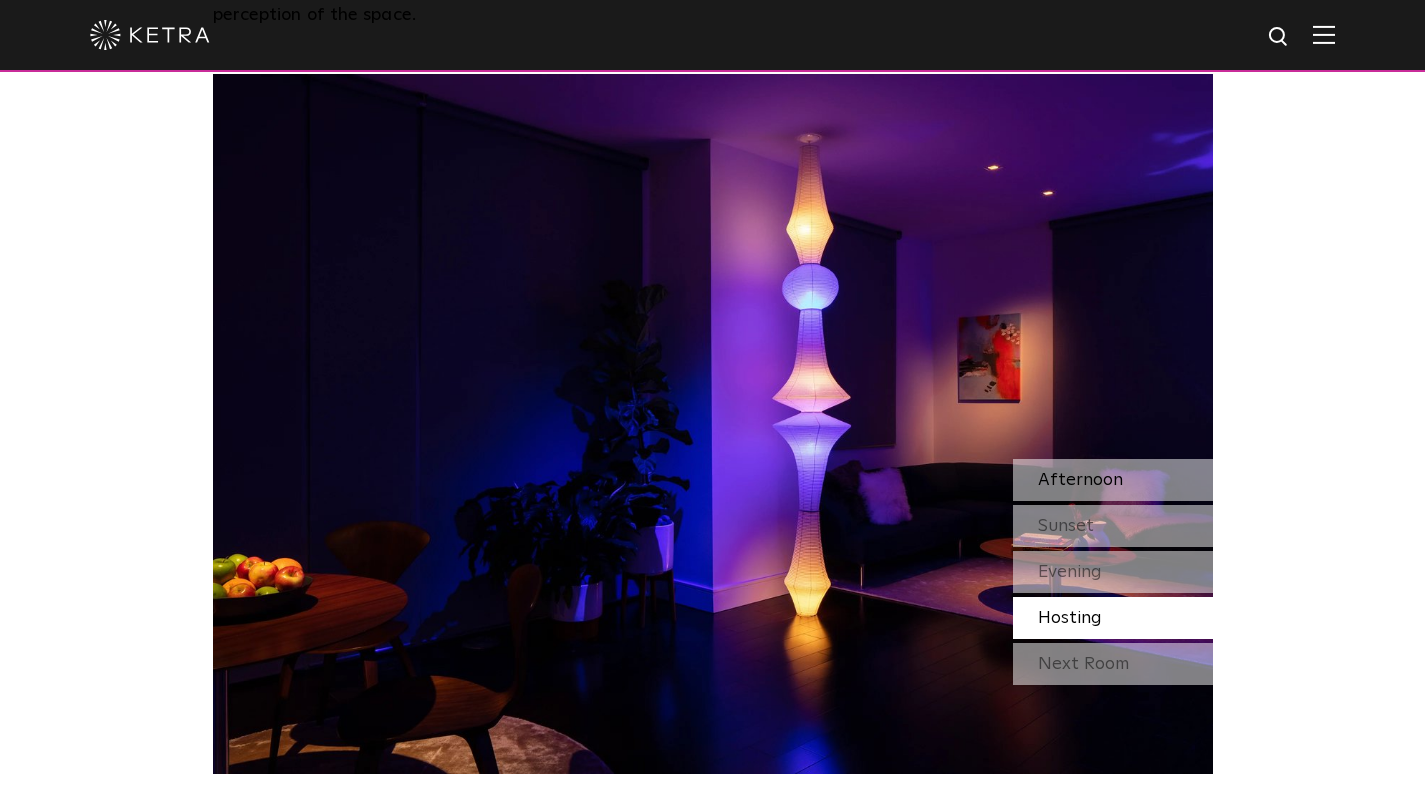 click on "Afternoon" at bounding box center (1080, 480) 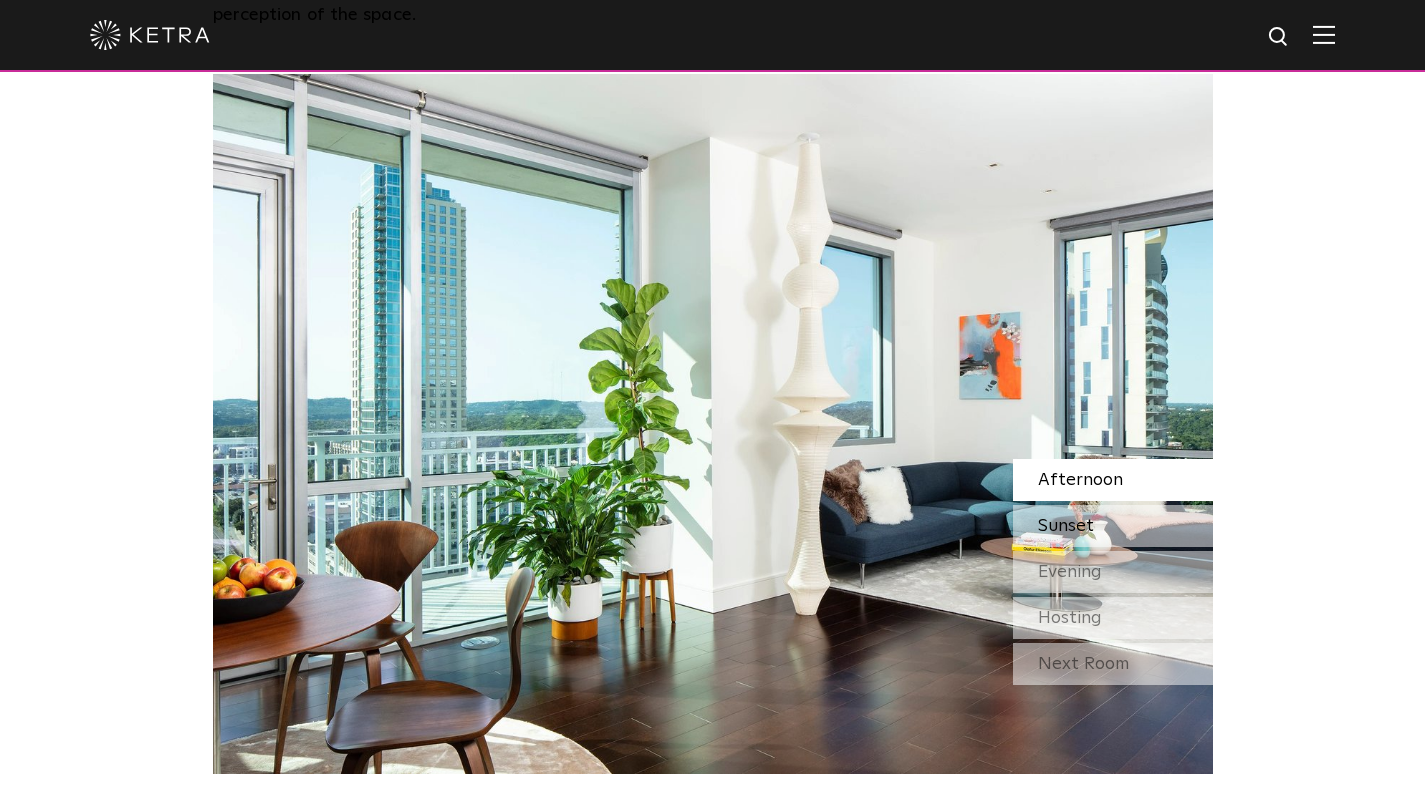 click on "Sunset" at bounding box center (1113, 526) 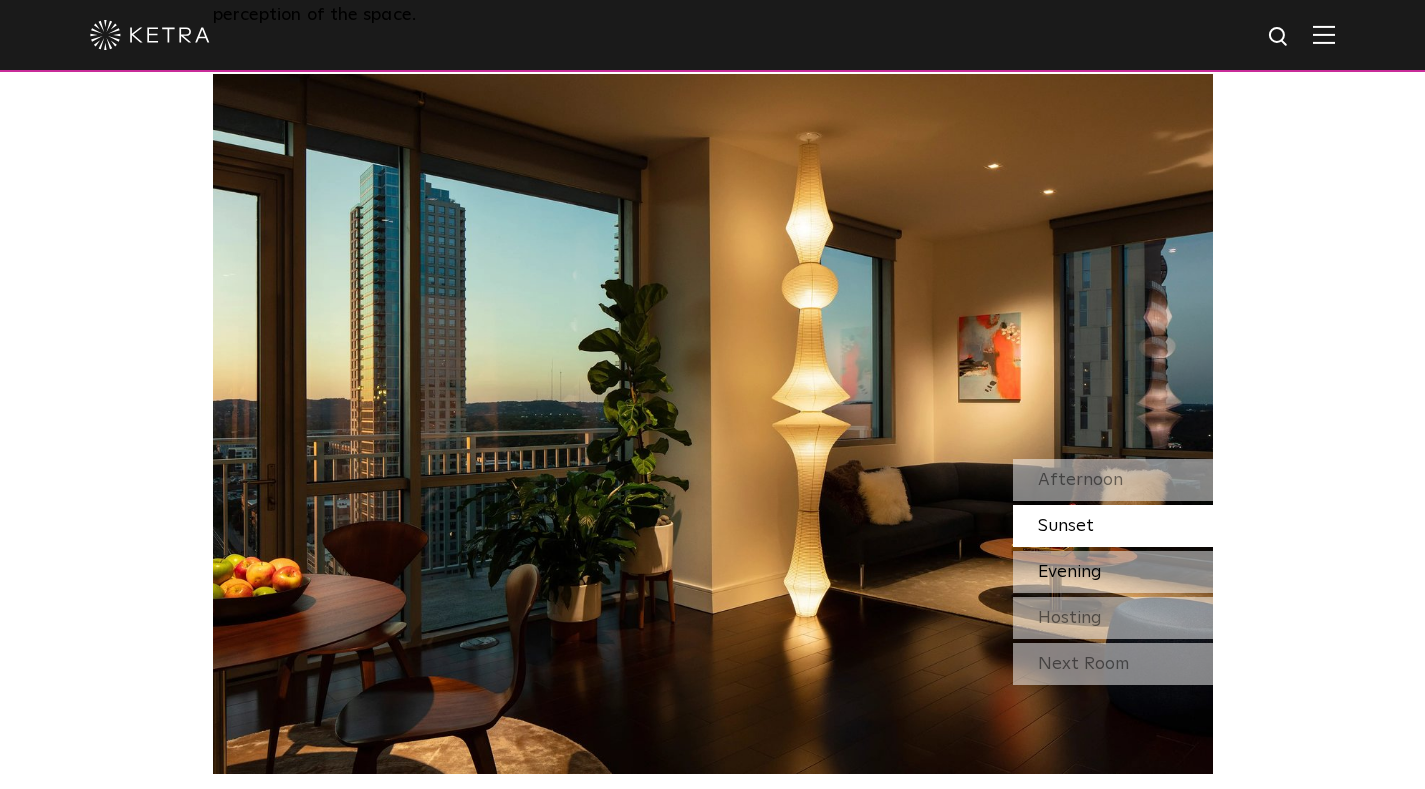 click on "Evening" at bounding box center [1070, 572] 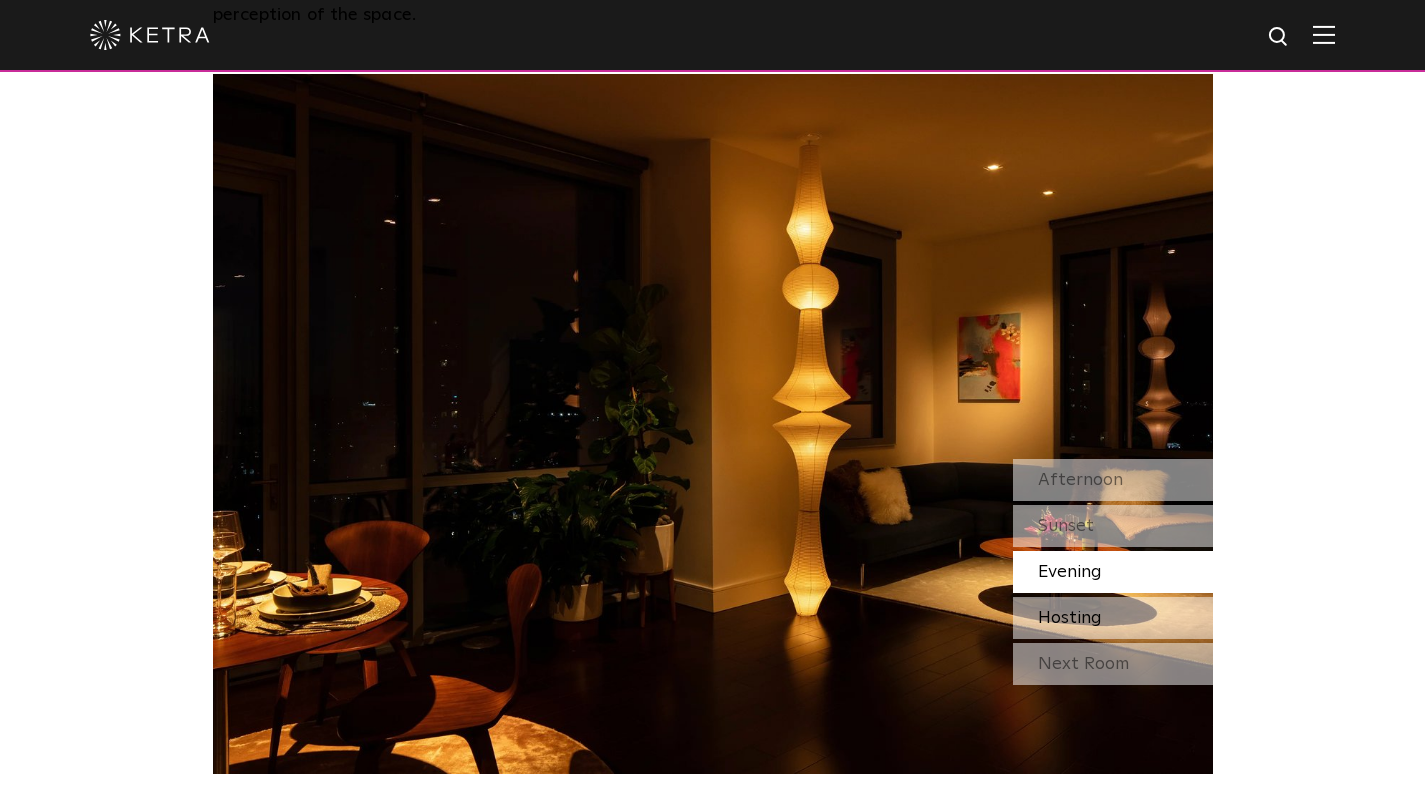 click on "Hosting" at bounding box center [1070, 618] 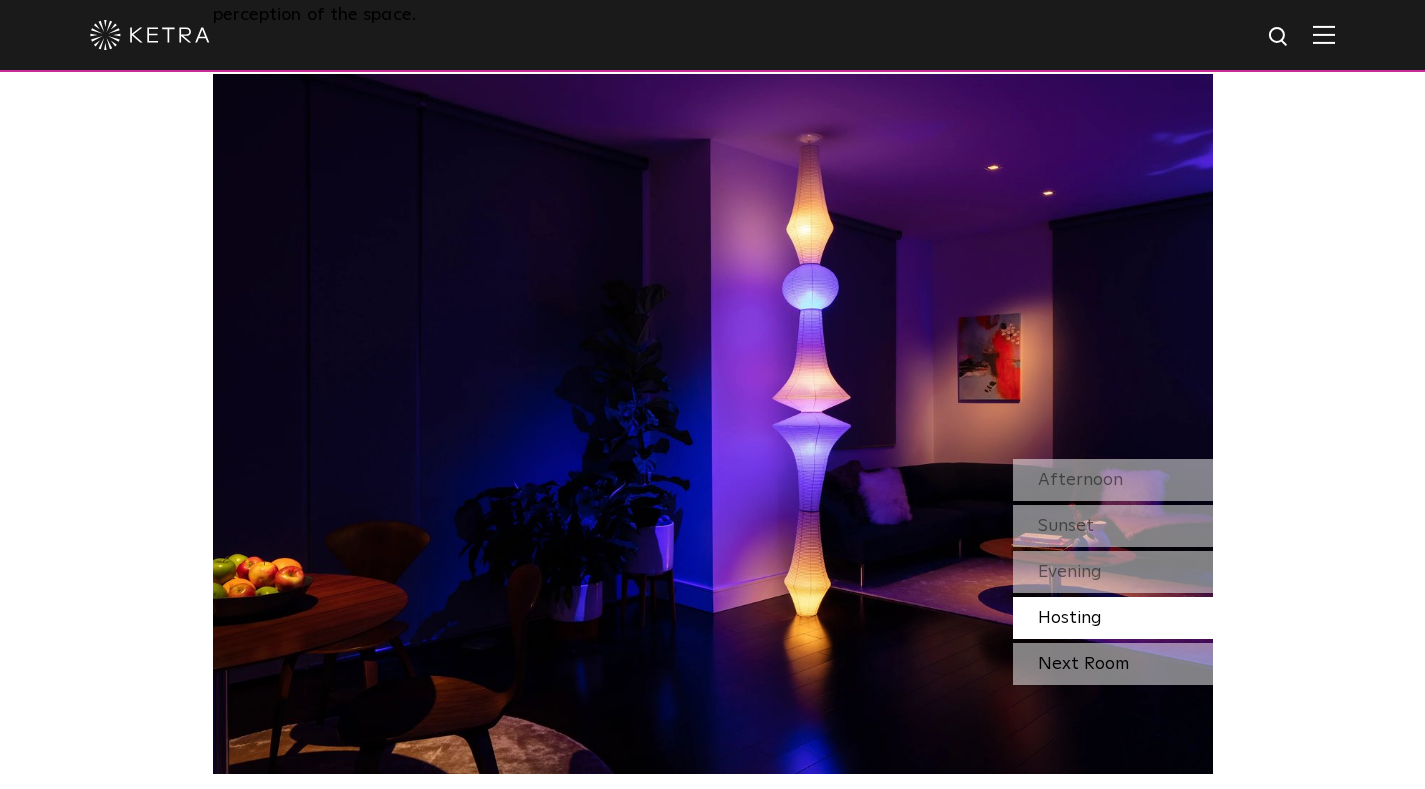 click on "Next Room" at bounding box center (1113, 664) 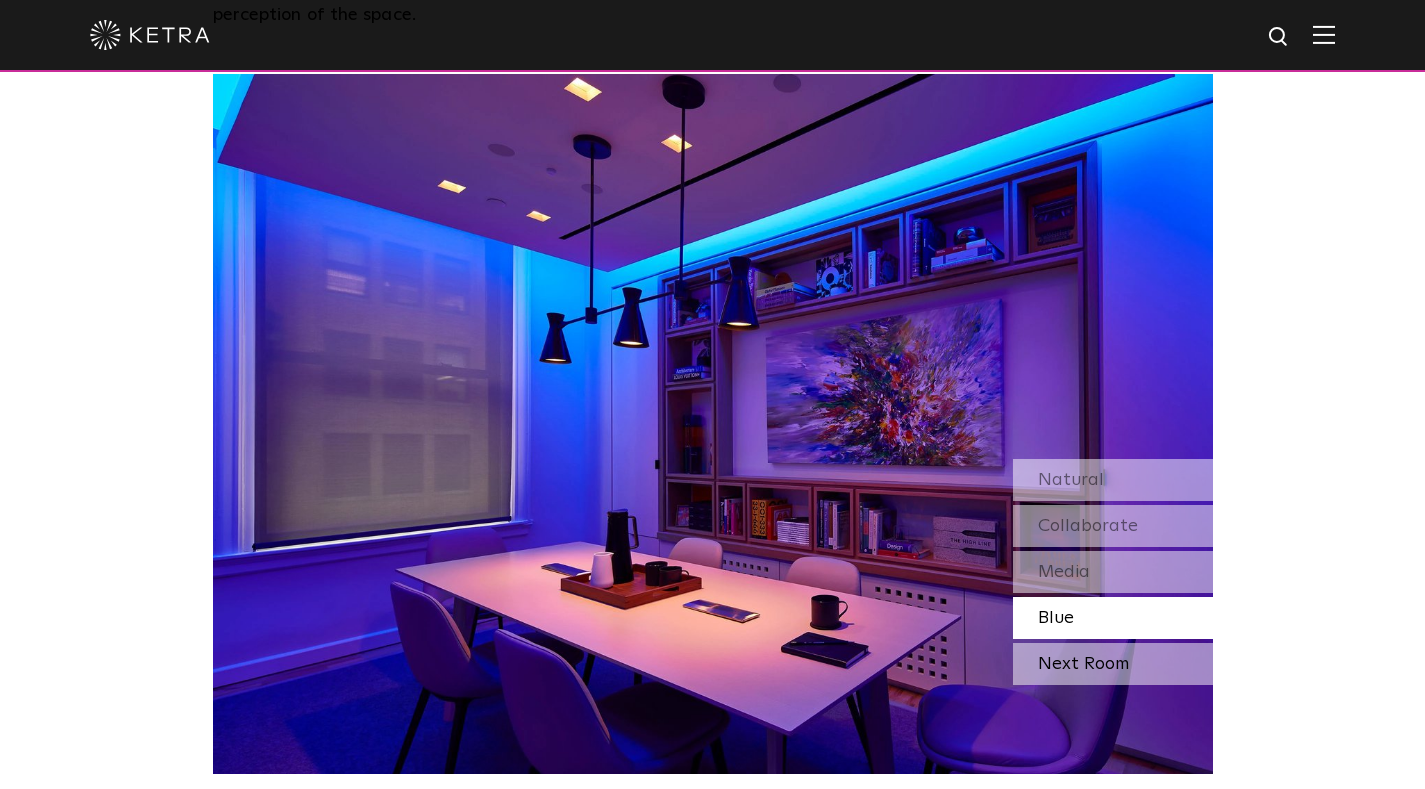 click on "Next Room" at bounding box center (1113, 664) 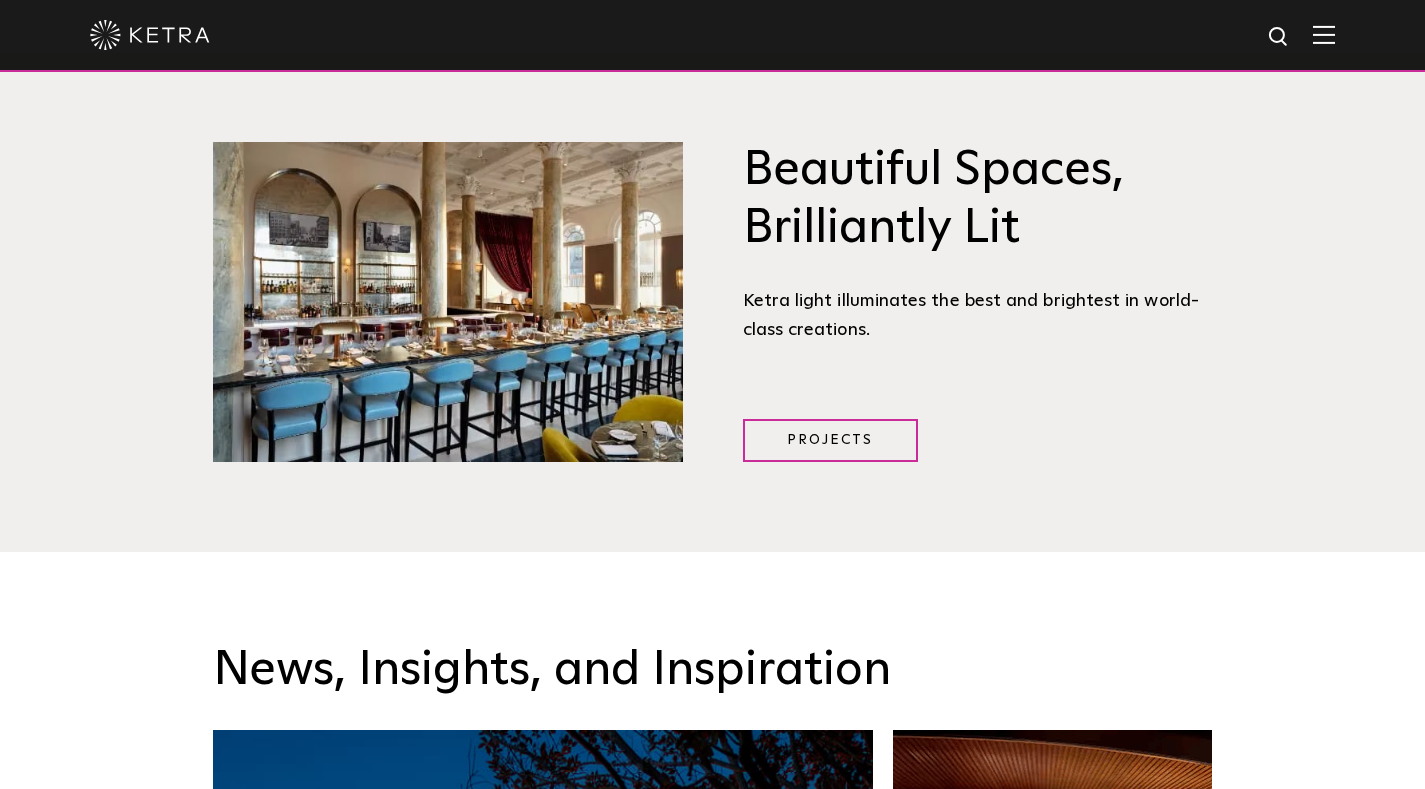 scroll, scrollTop: 2500, scrollLeft: 0, axis: vertical 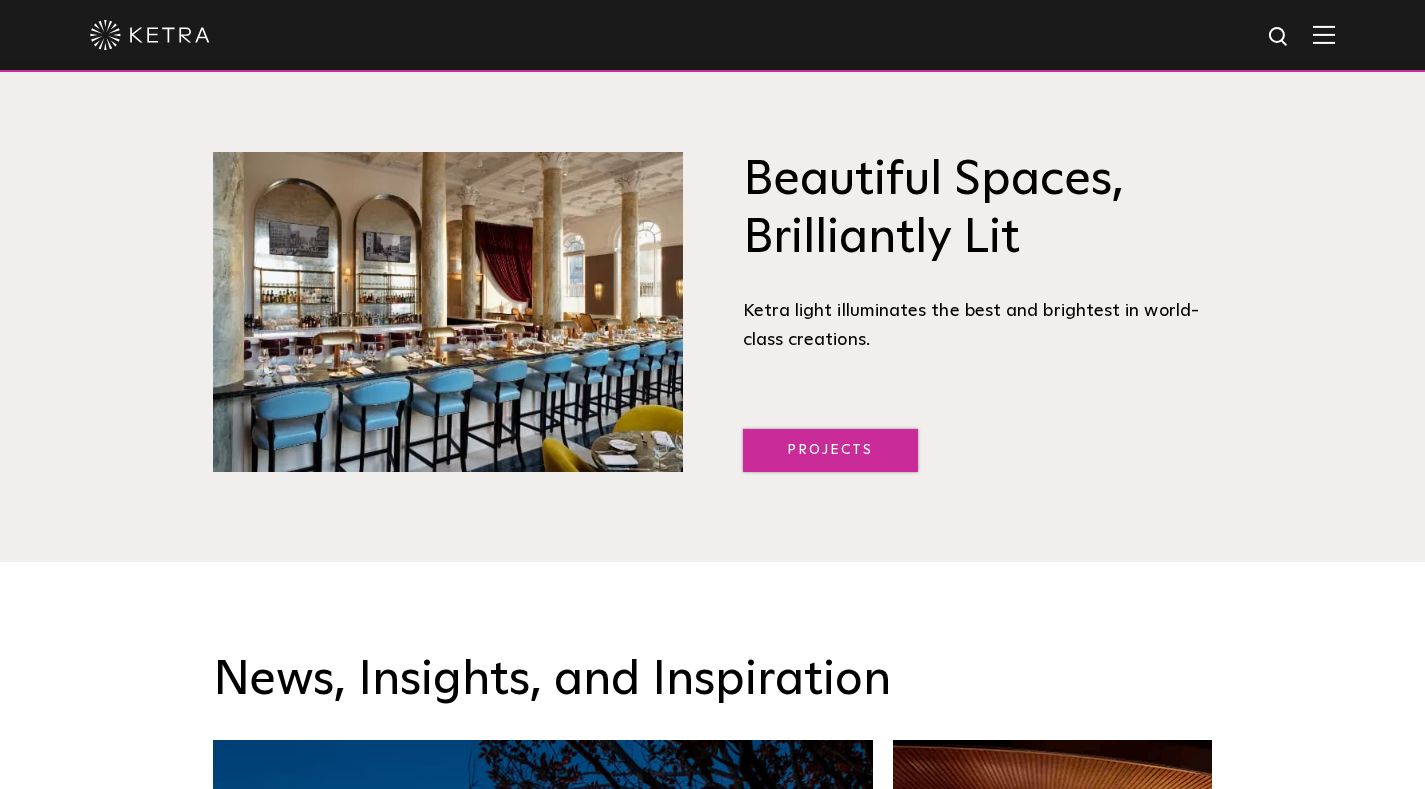 click on "Projects" at bounding box center [830, 450] 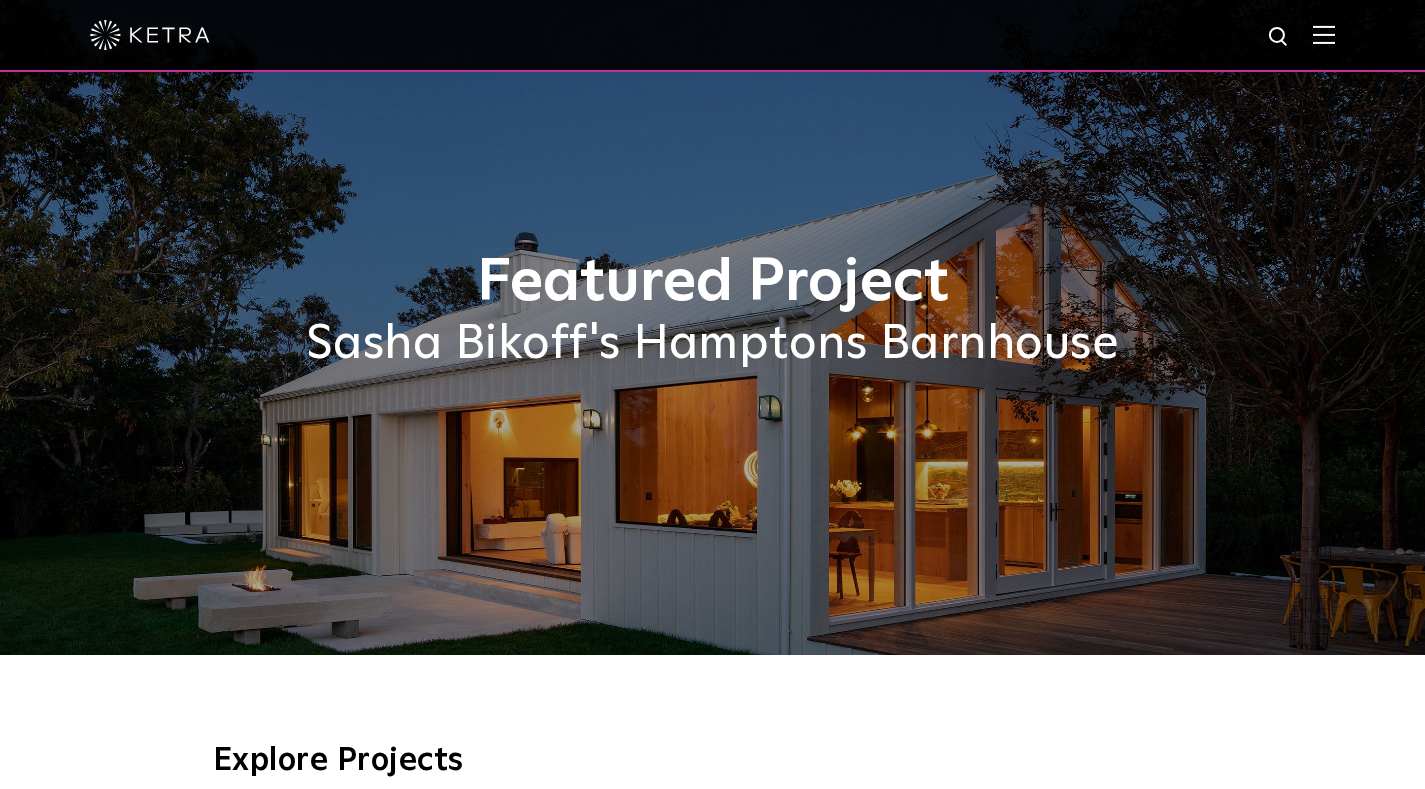 scroll, scrollTop: 0, scrollLeft: 0, axis: both 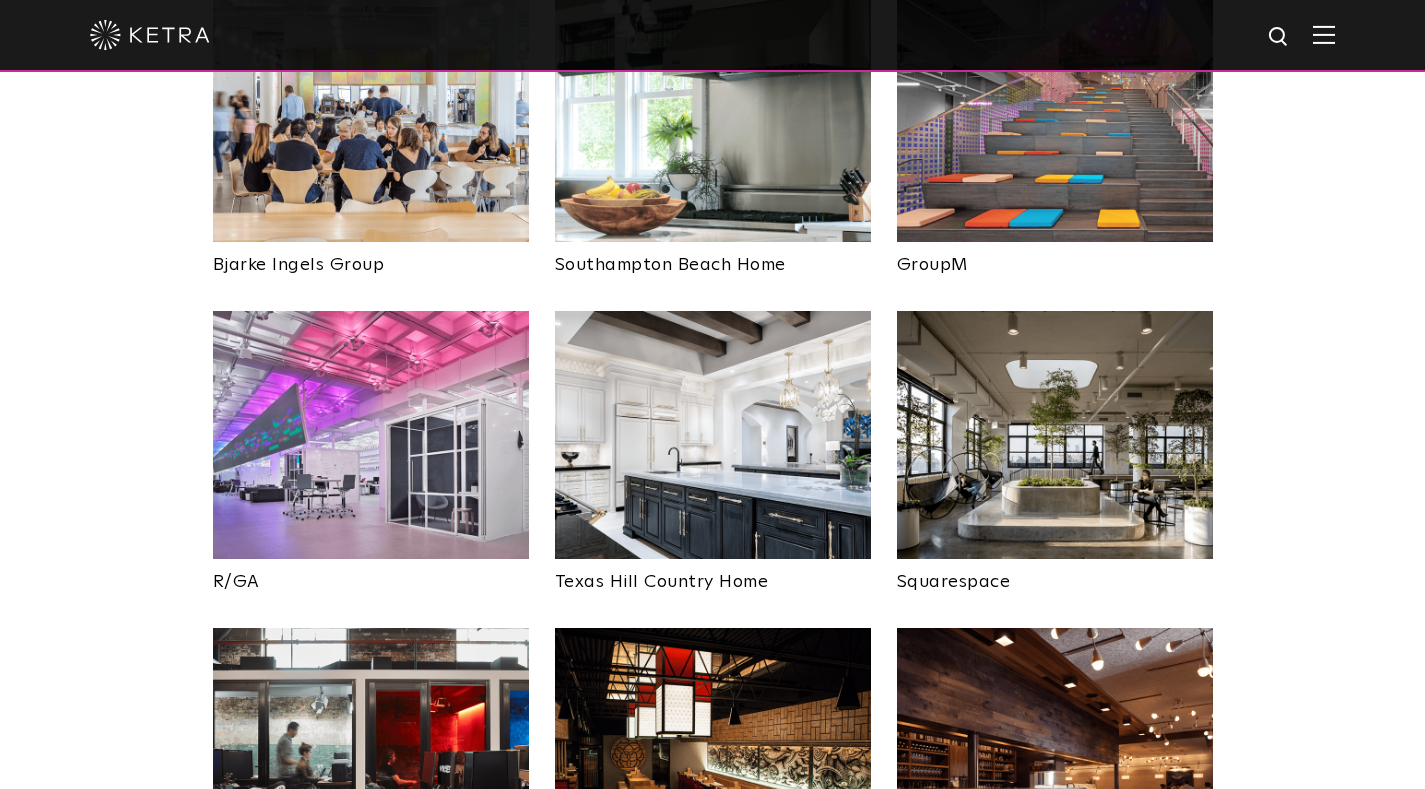 click at bounding box center [713, 435] 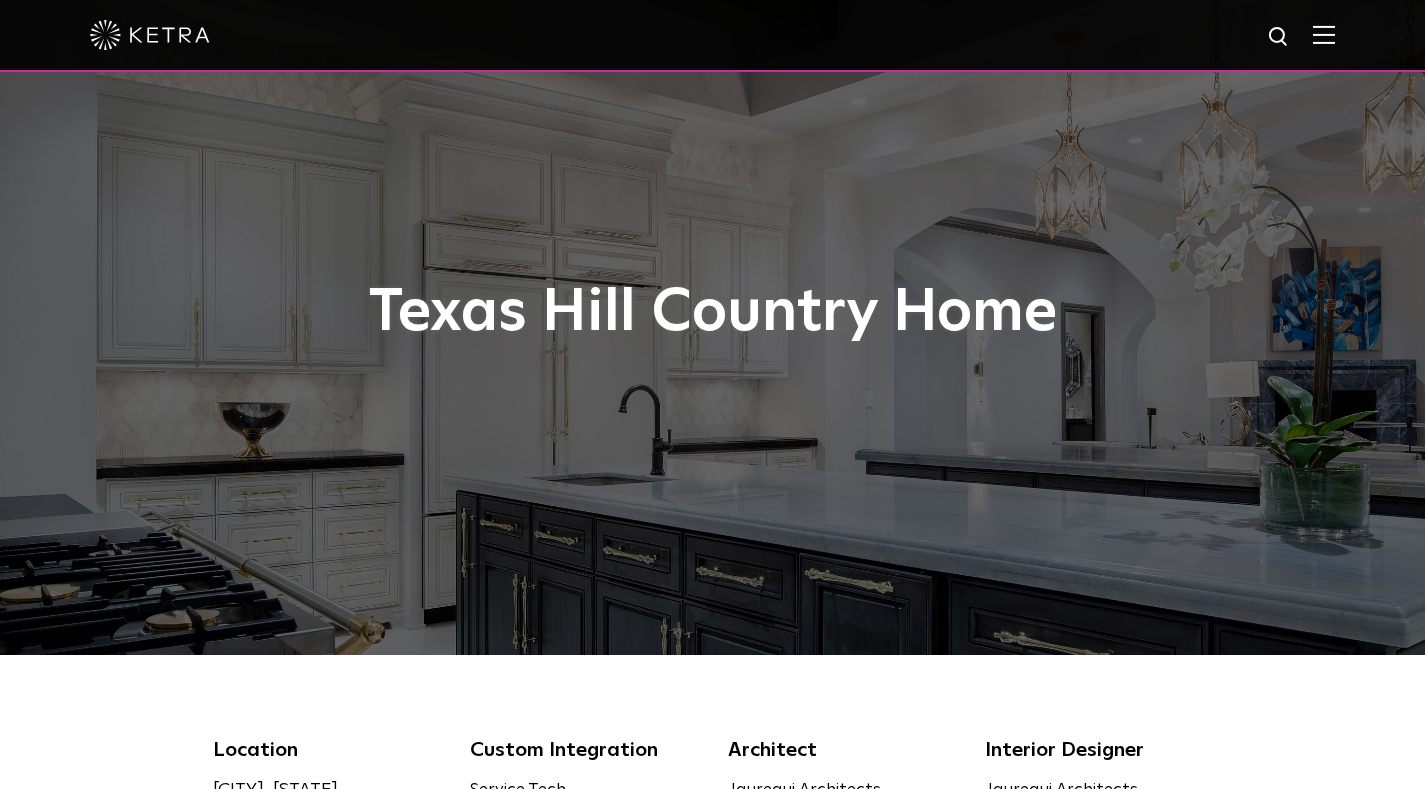 scroll, scrollTop: 0, scrollLeft: 0, axis: both 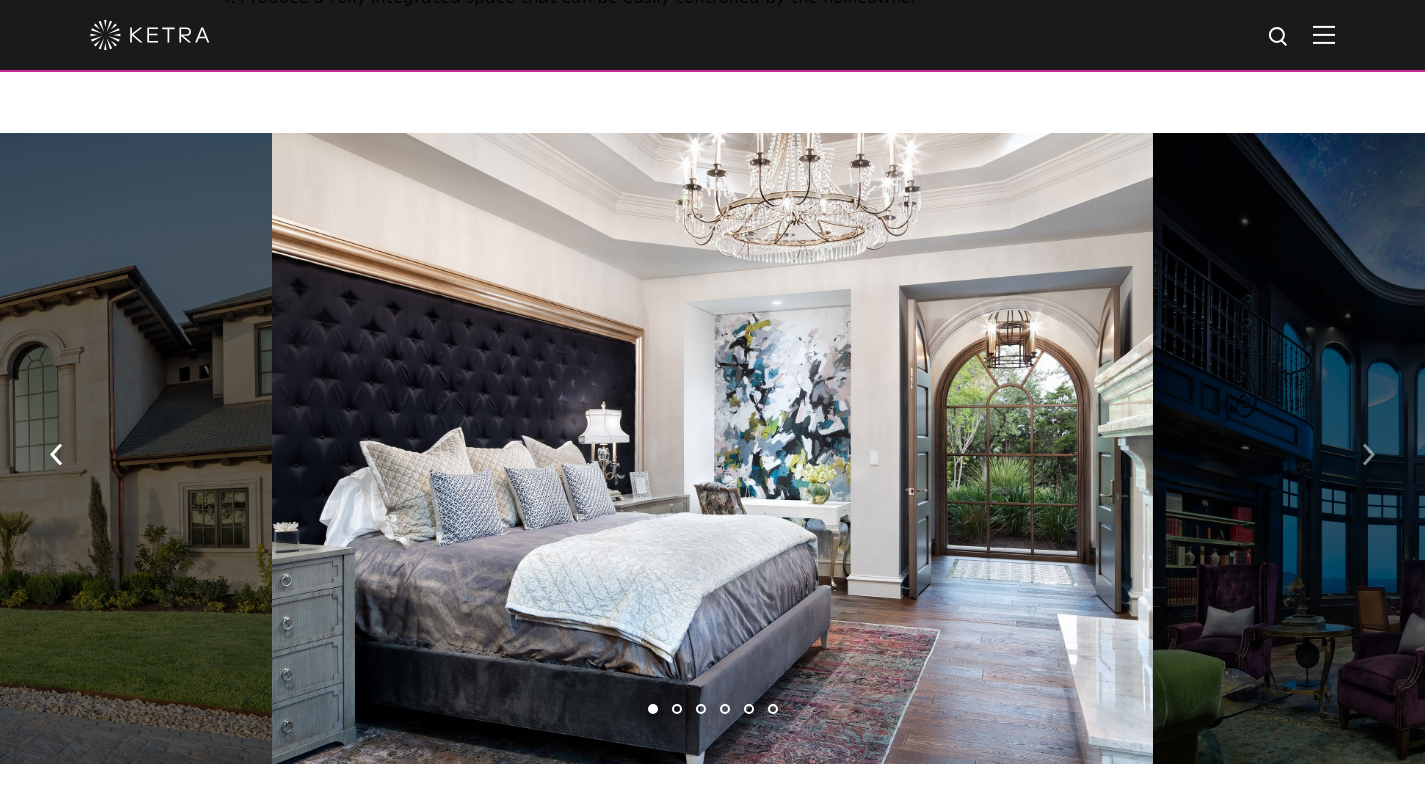 click at bounding box center (1368, 453) 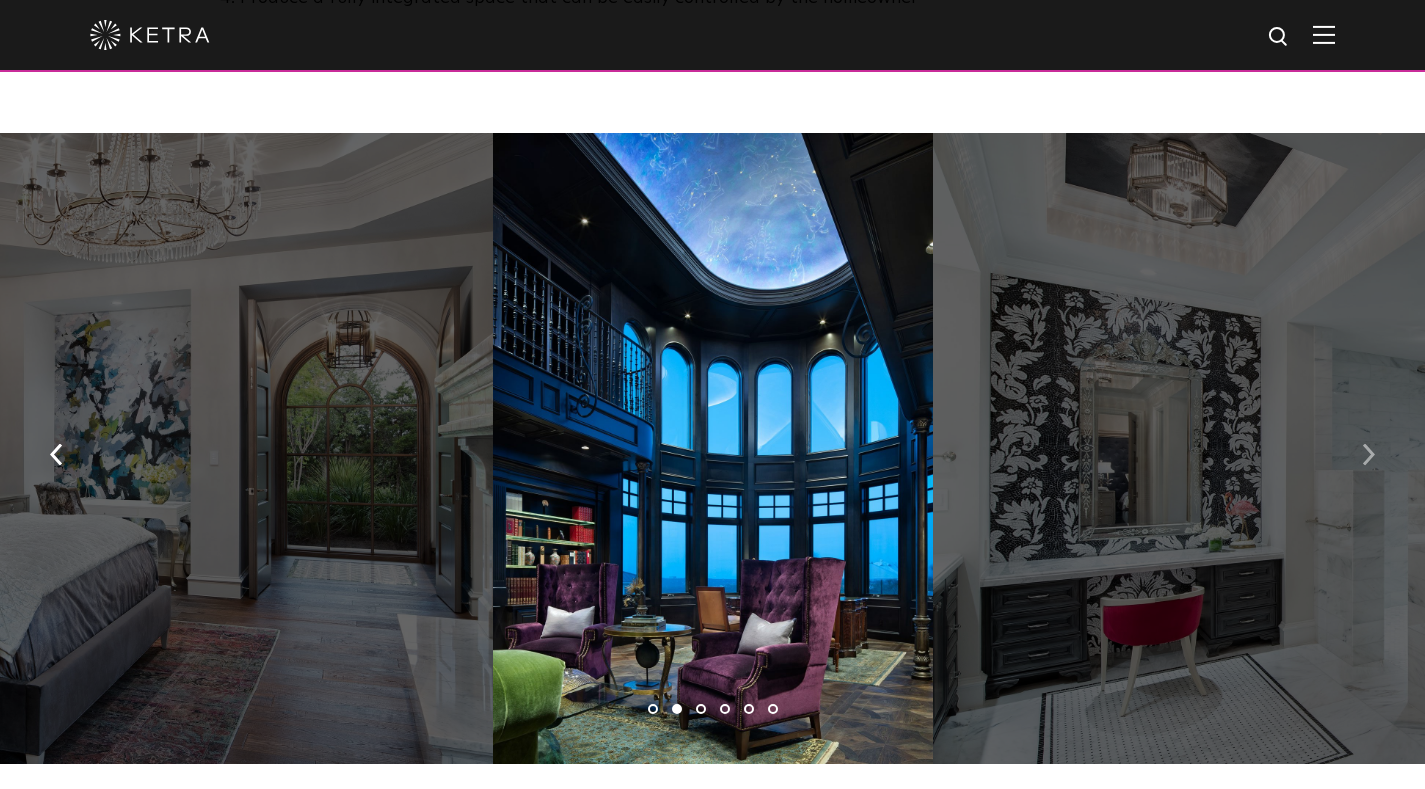 click at bounding box center (1368, 453) 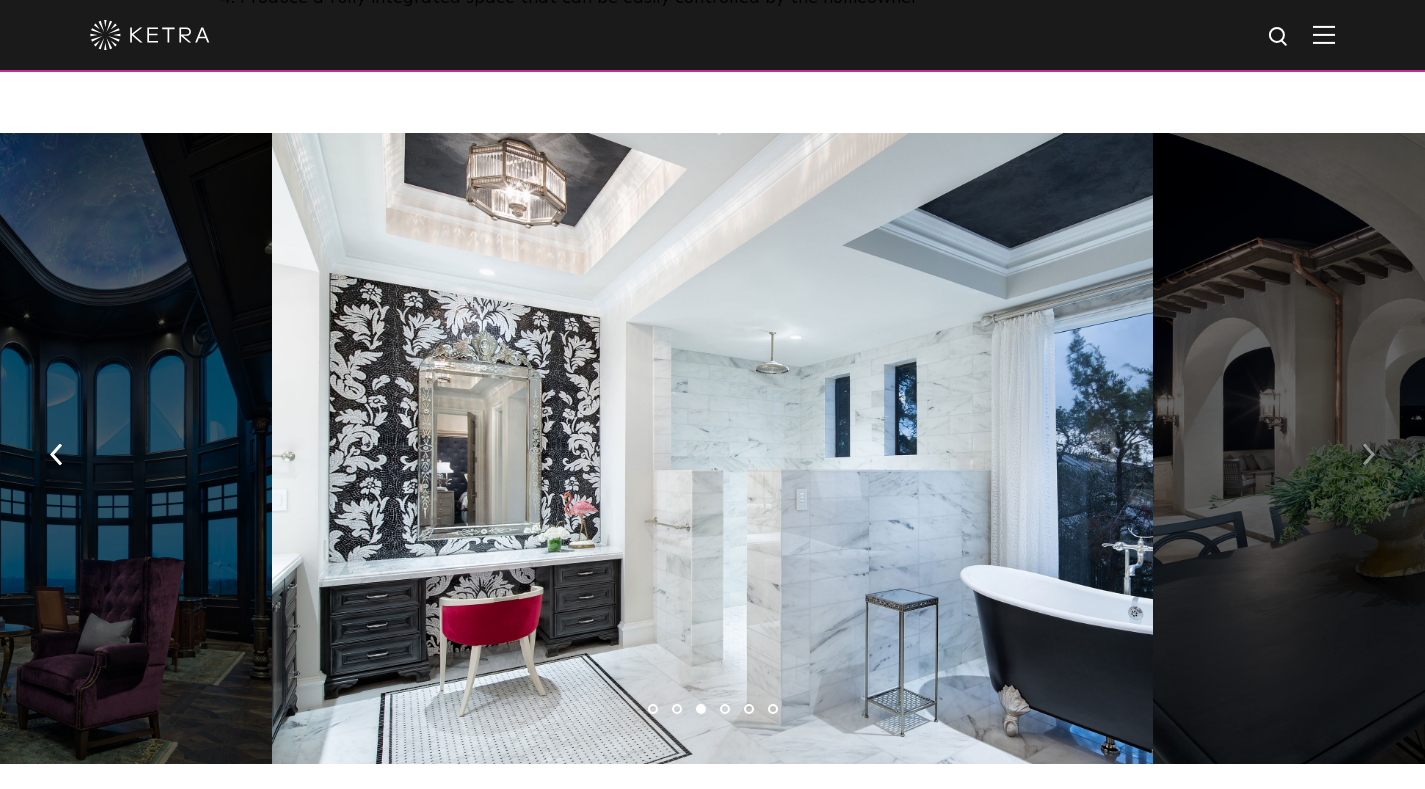 click at bounding box center [1368, 453] 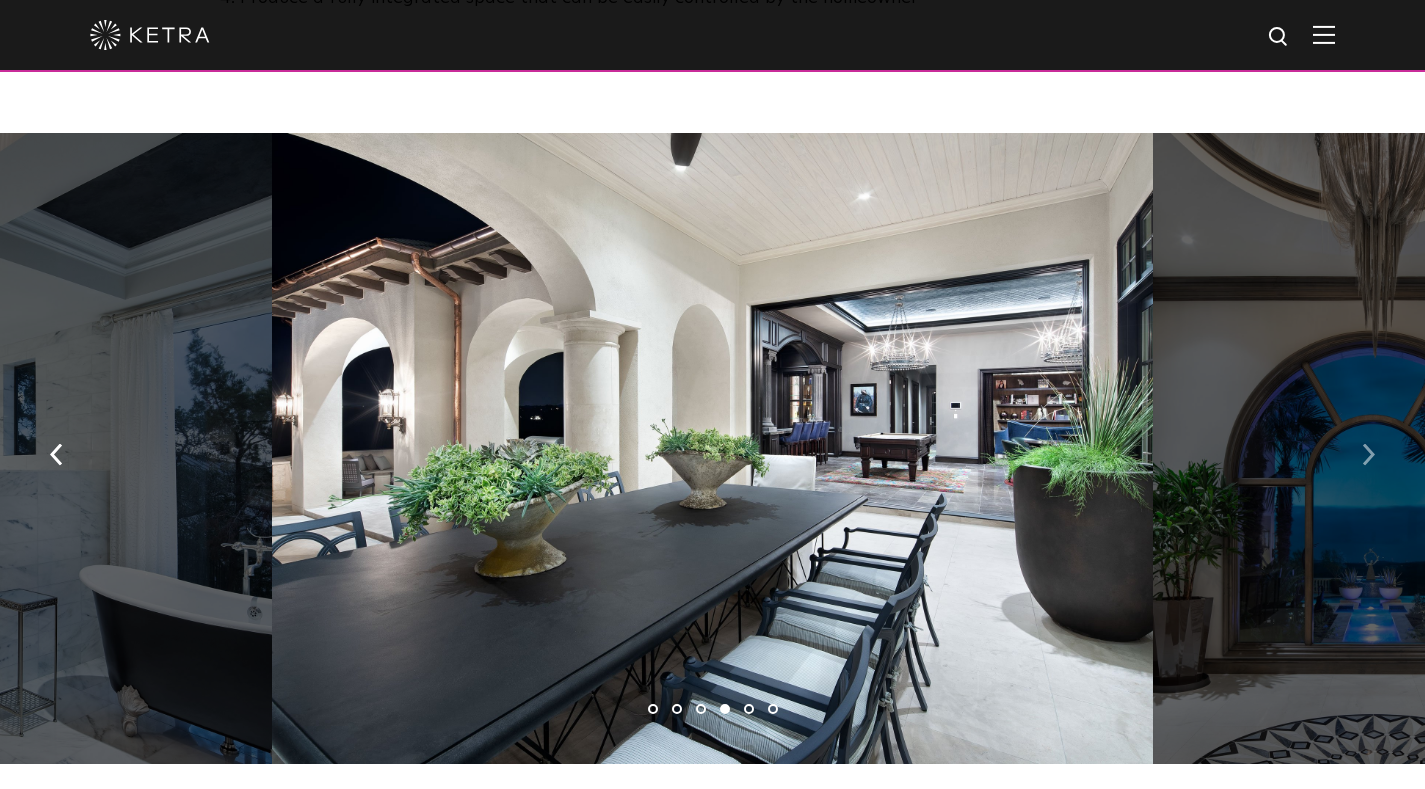 click at bounding box center [1368, 453] 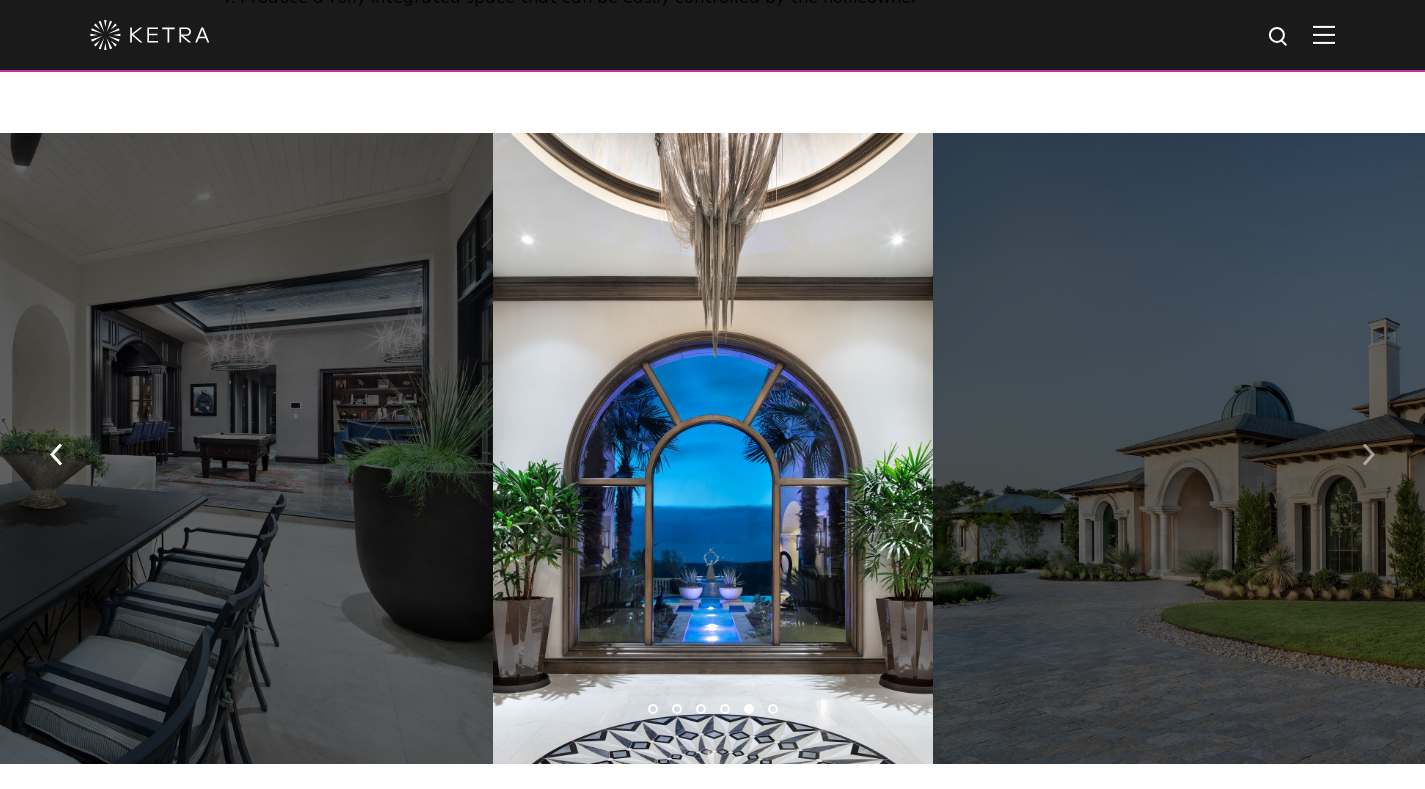 click at bounding box center (1368, 453) 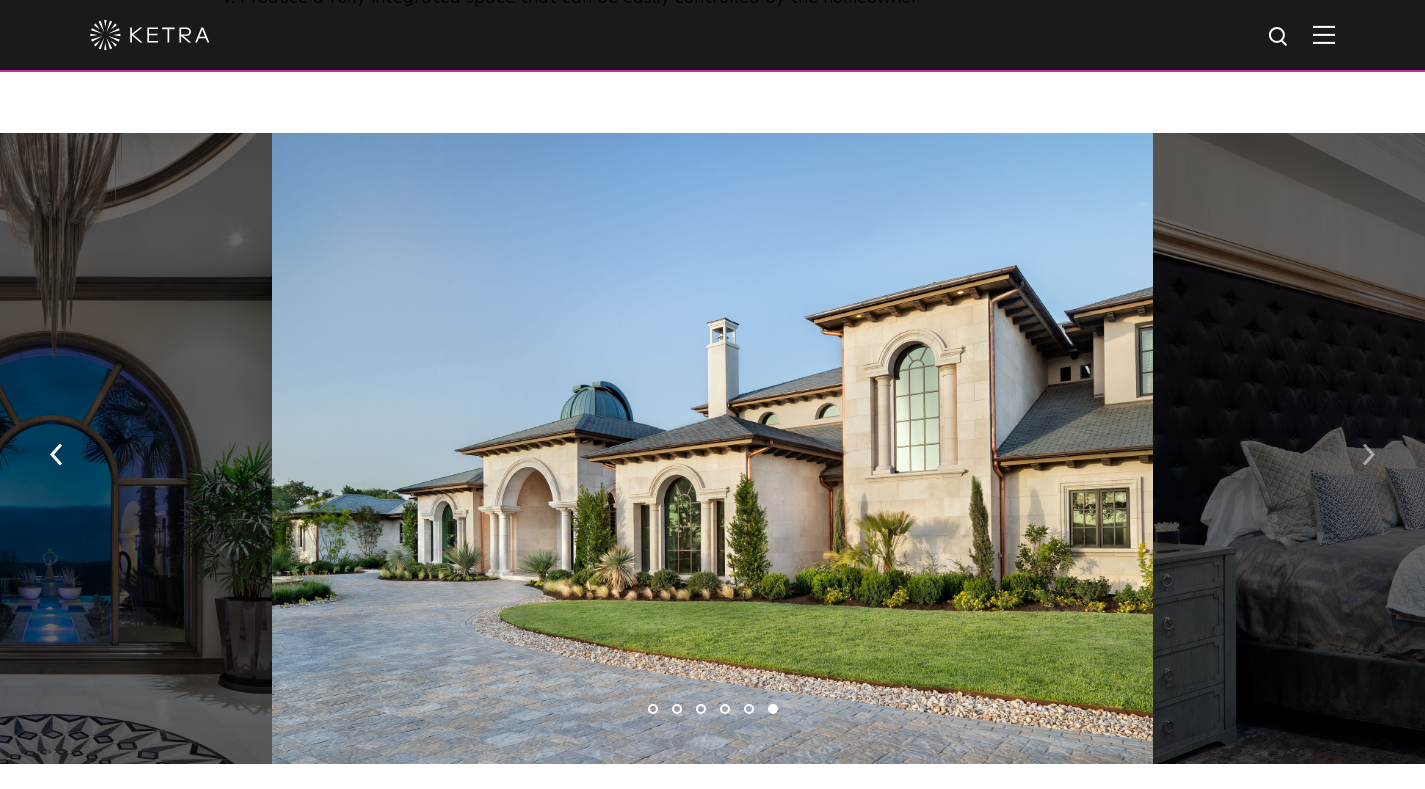 click at bounding box center [1368, 453] 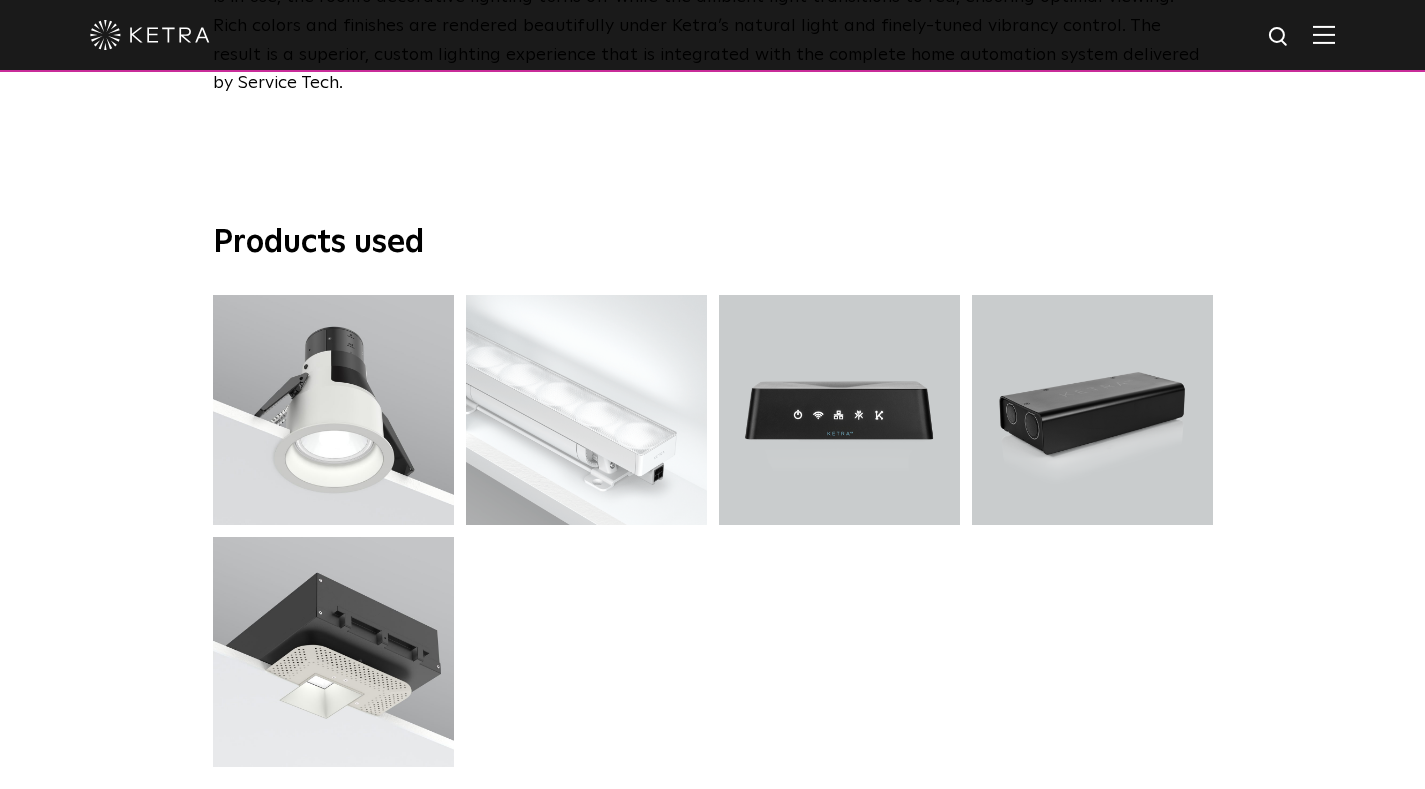 scroll, scrollTop: 3552, scrollLeft: 0, axis: vertical 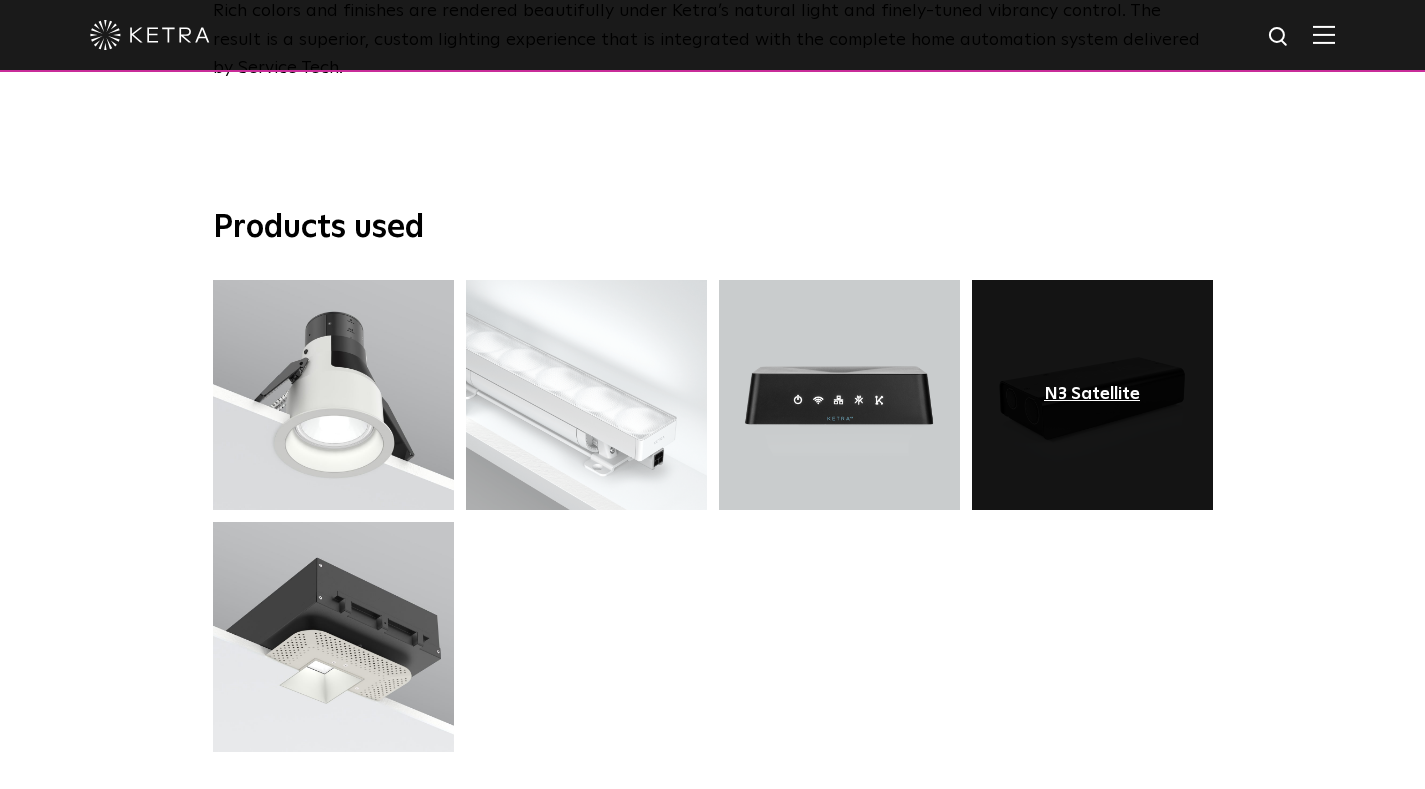 click on "N3 Satellite" at bounding box center (1092, 395) 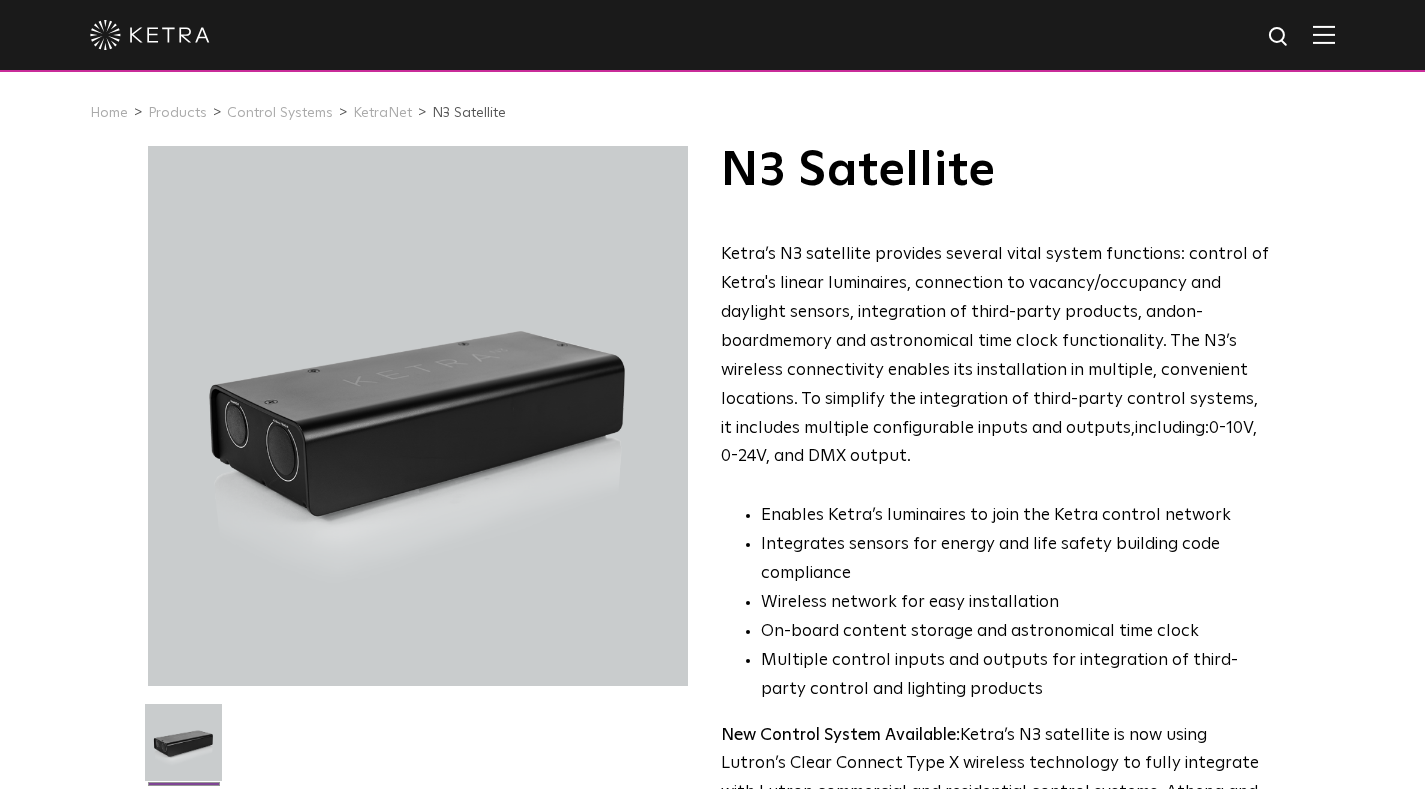 scroll, scrollTop: 0, scrollLeft: 0, axis: both 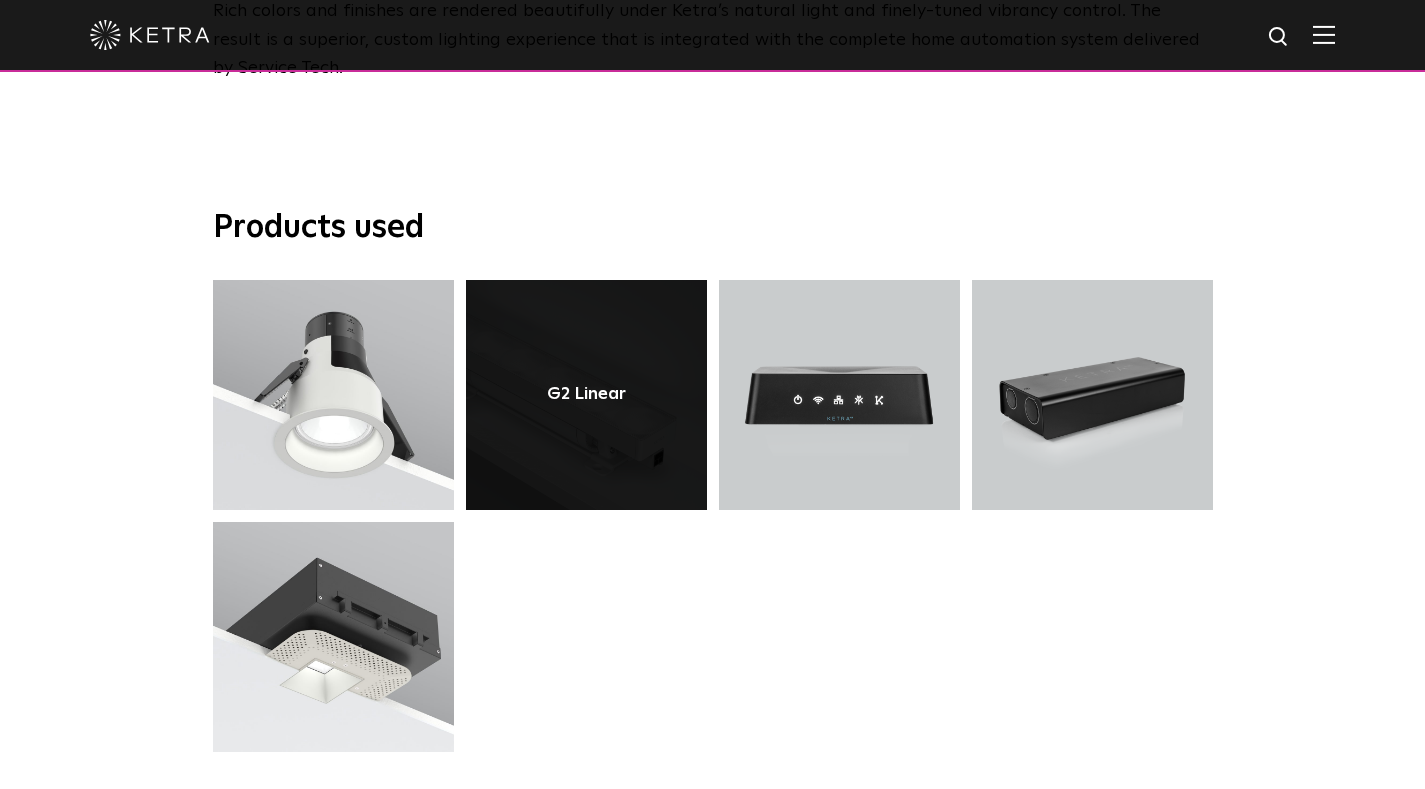 click at bounding box center [586, 395] 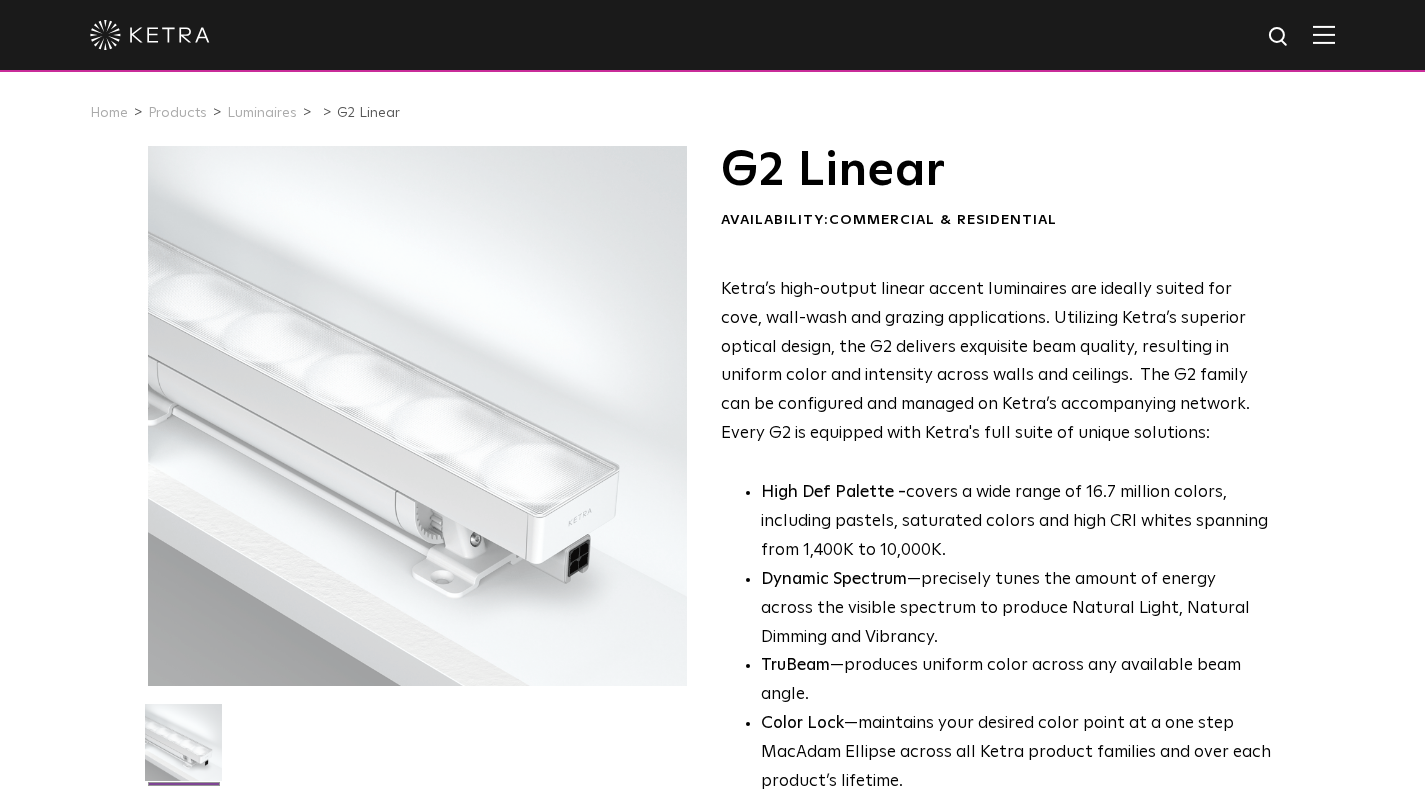 scroll, scrollTop: 0, scrollLeft: 0, axis: both 